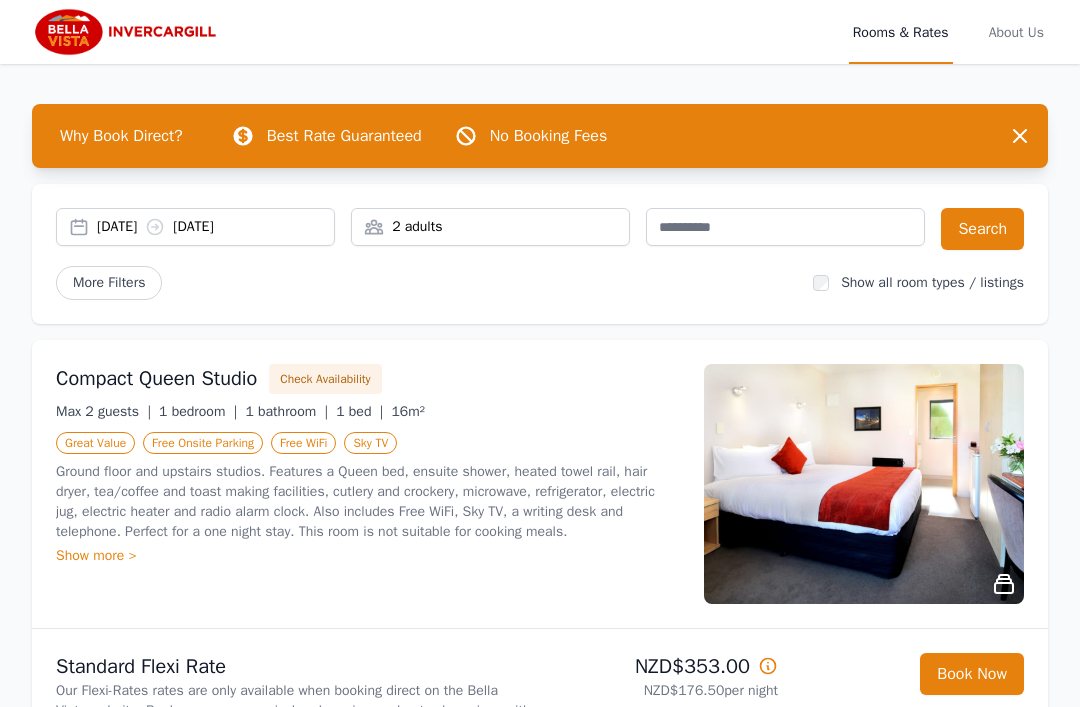 scroll, scrollTop: 0, scrollLeft: 0, axis: both 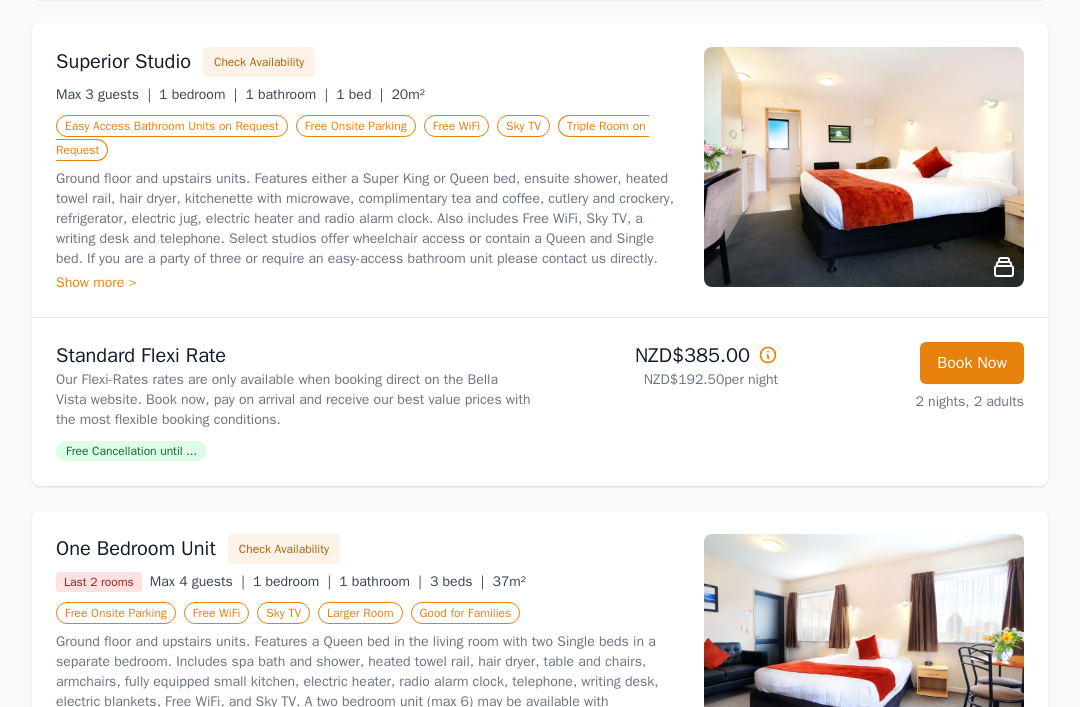 click on "Book Now" at bounding box center [972, 363] 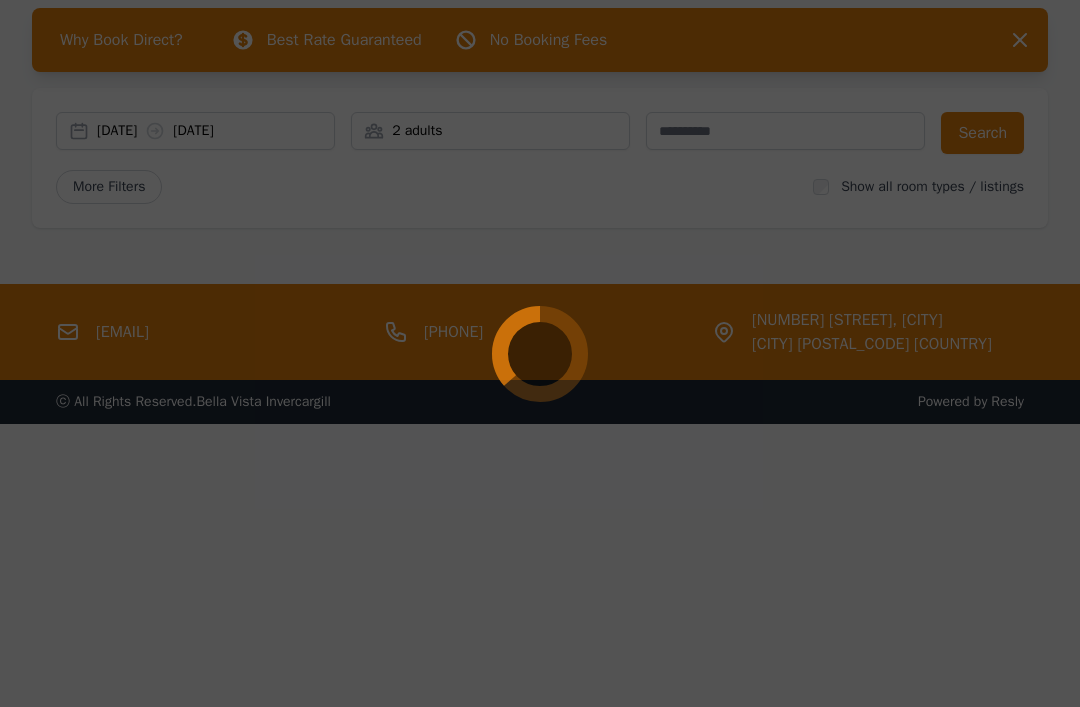 scroll, scrollTop: 96, scrollLeft: 0, axis: vertical 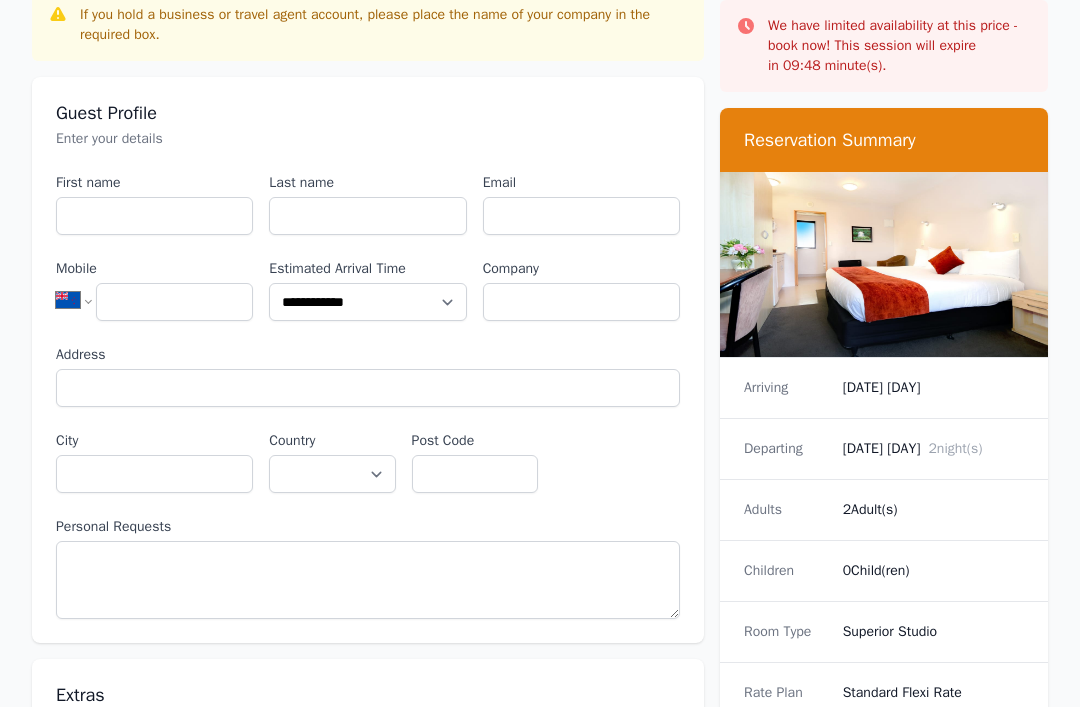 click on "[DATE] [DAY]" at bounding box center (933, 388) 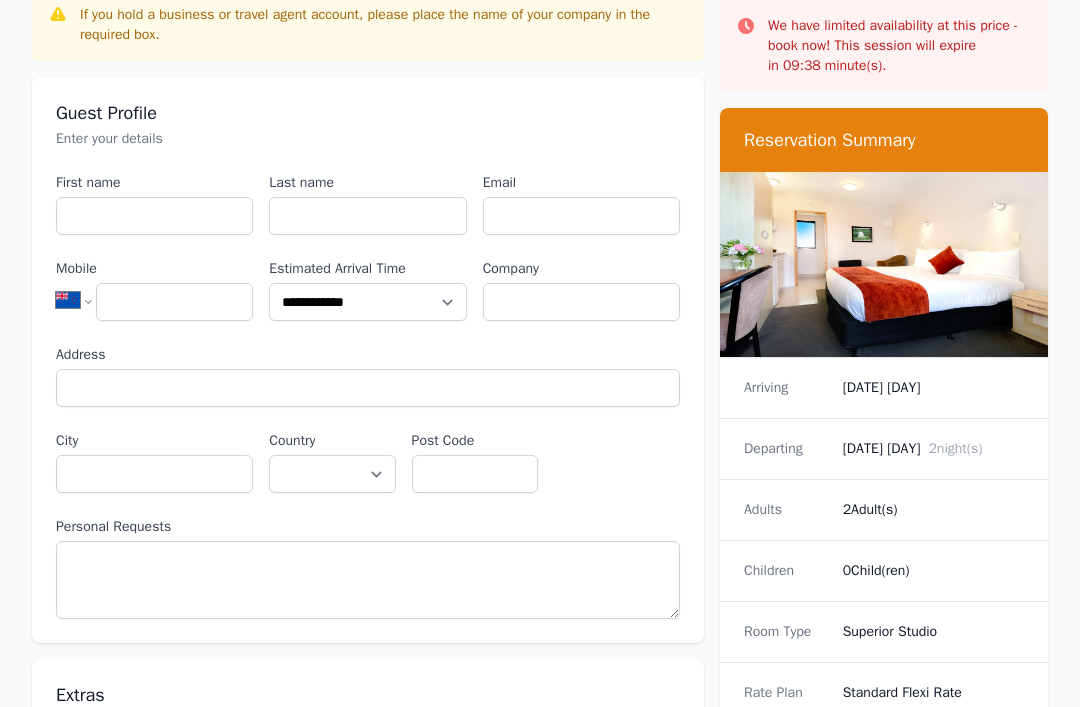 click on "[DATE] [DAY]" at bounding box center [933, 388] 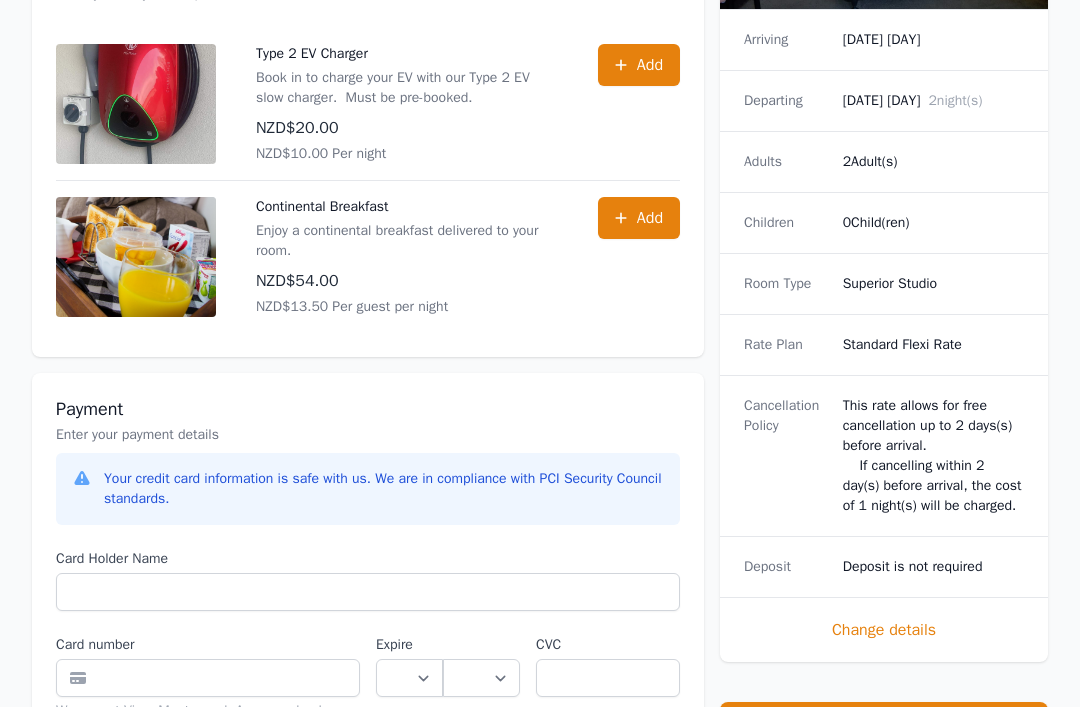 scroll, scrollTop: 846, scrollLeft: 0, axis: vertical 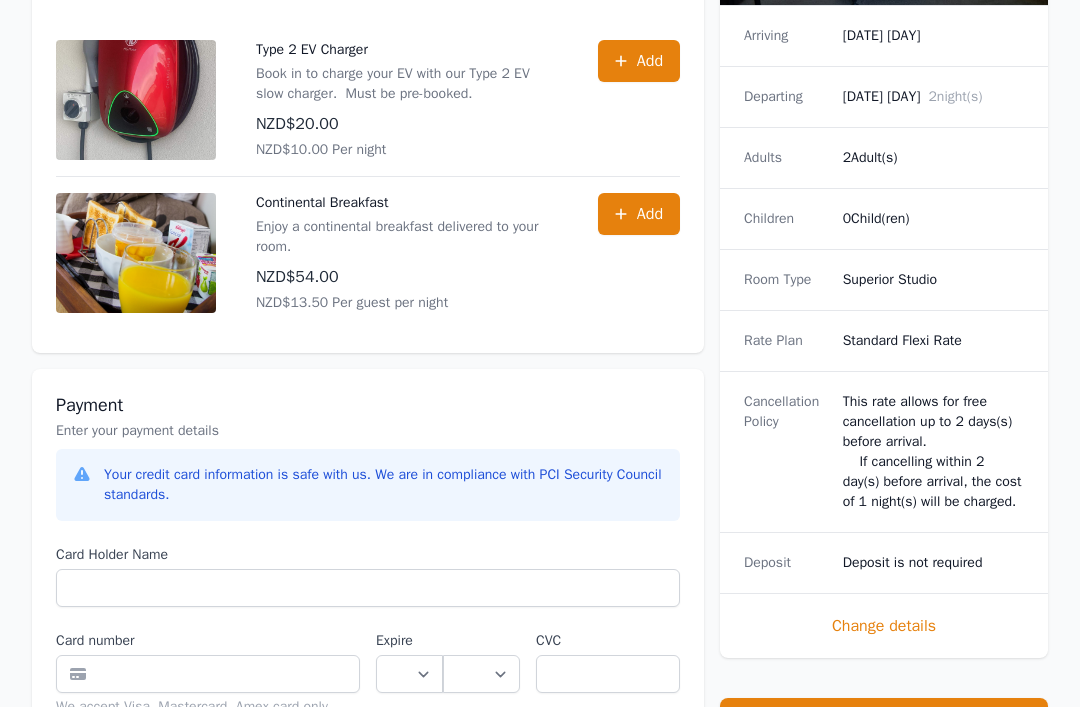 click on "Change details" at bounding box center (884, 625) 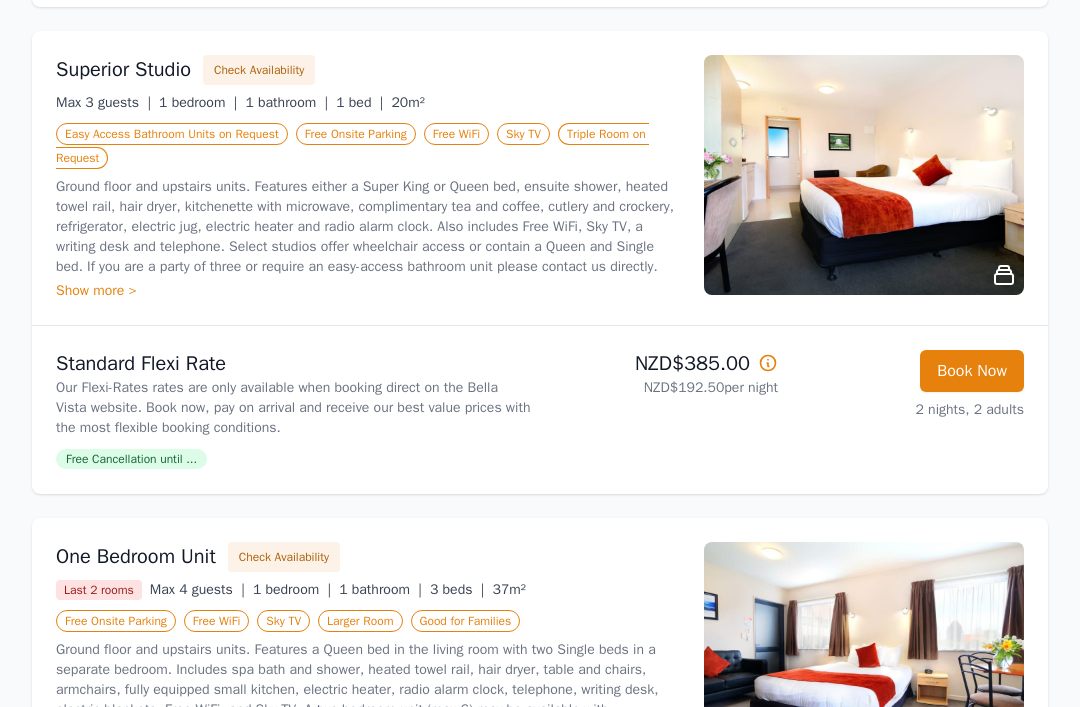scroll, scrollTop: 796, scrollLeft: 0, axis: vertical 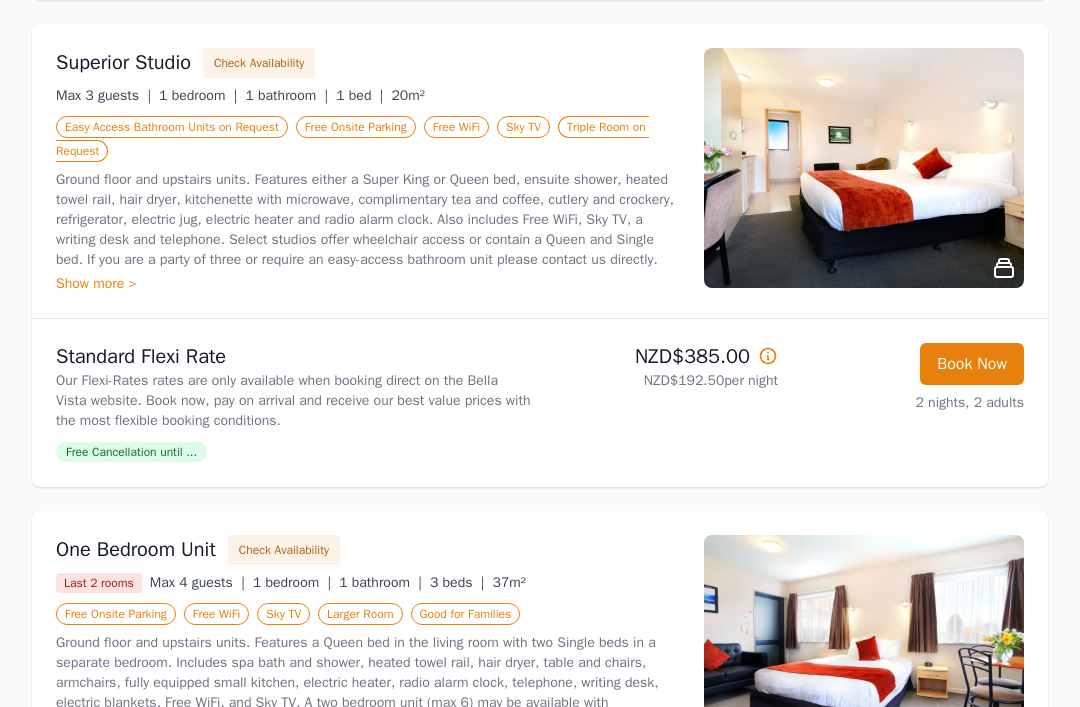 click on "Book Now" at bounding box center (972, 365) 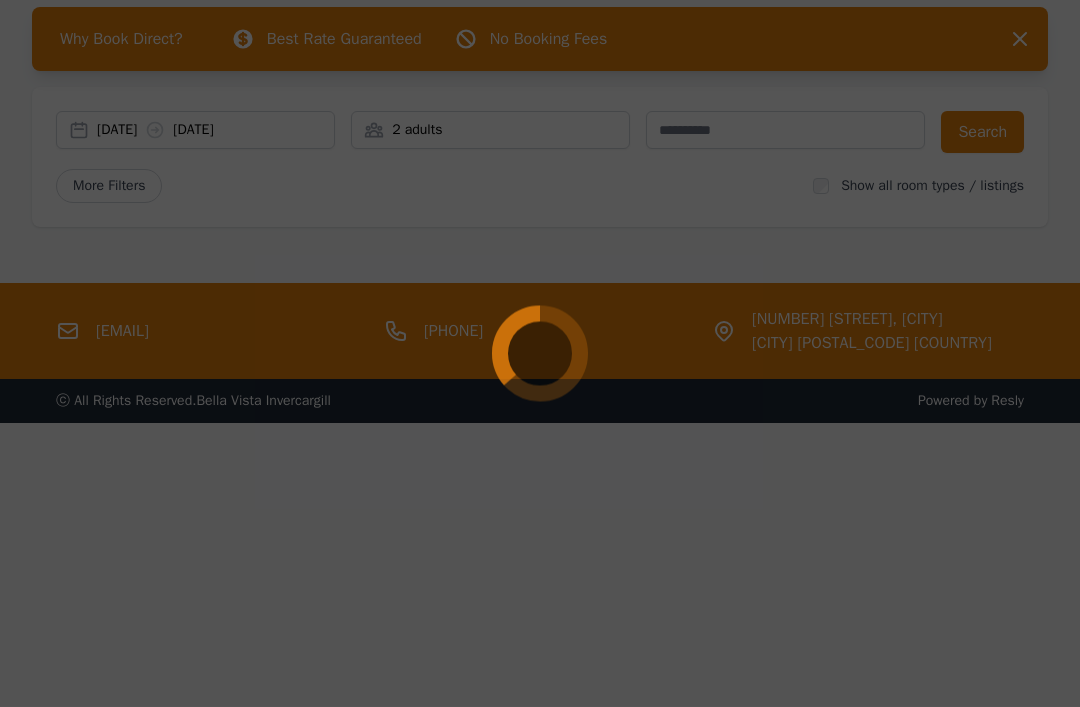 scroll, scrollTop: 96, scrollLeft: 0, axis: vertical 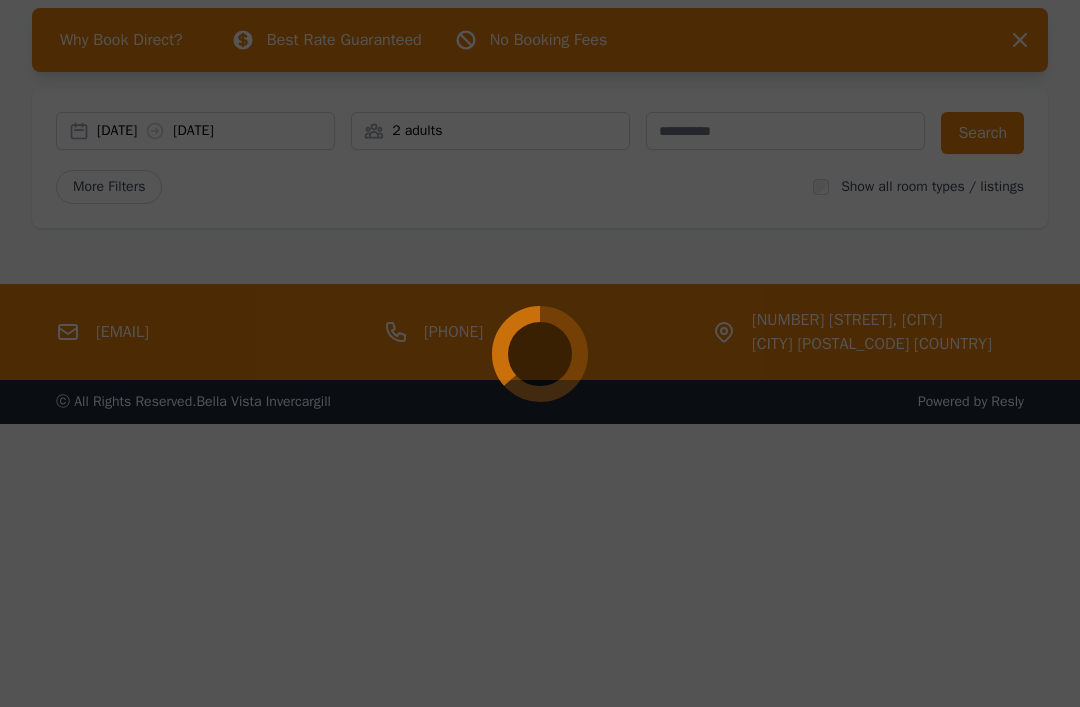 select on "**" 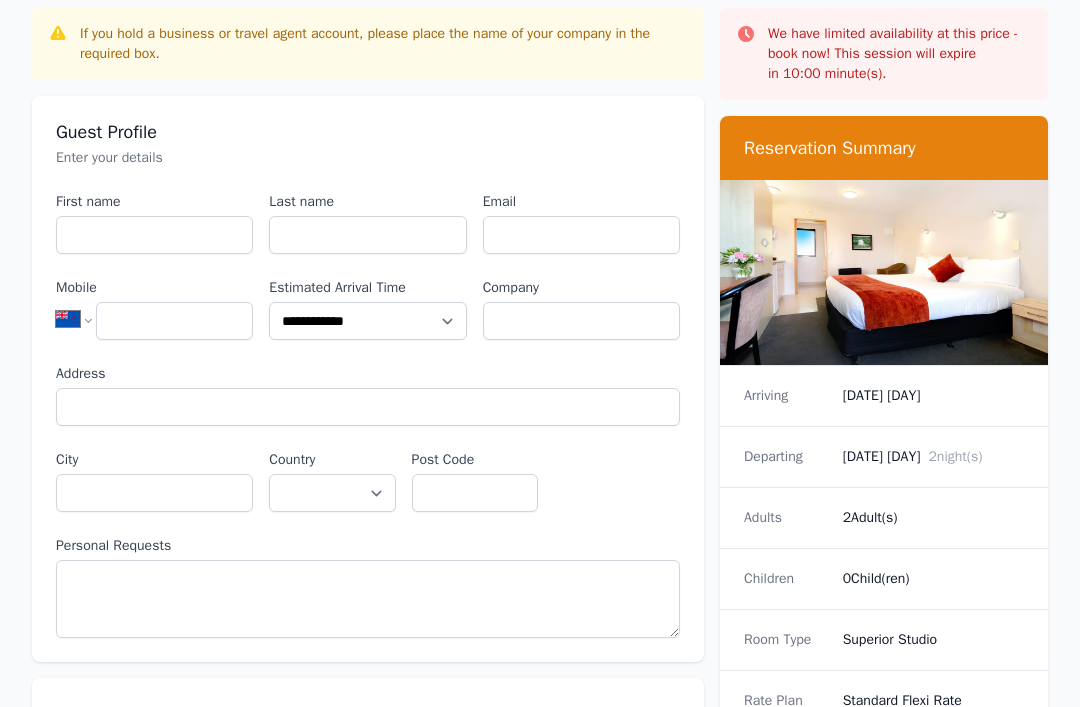 scroll, scrollTop: 0, scrollLeft: 0, axis: both 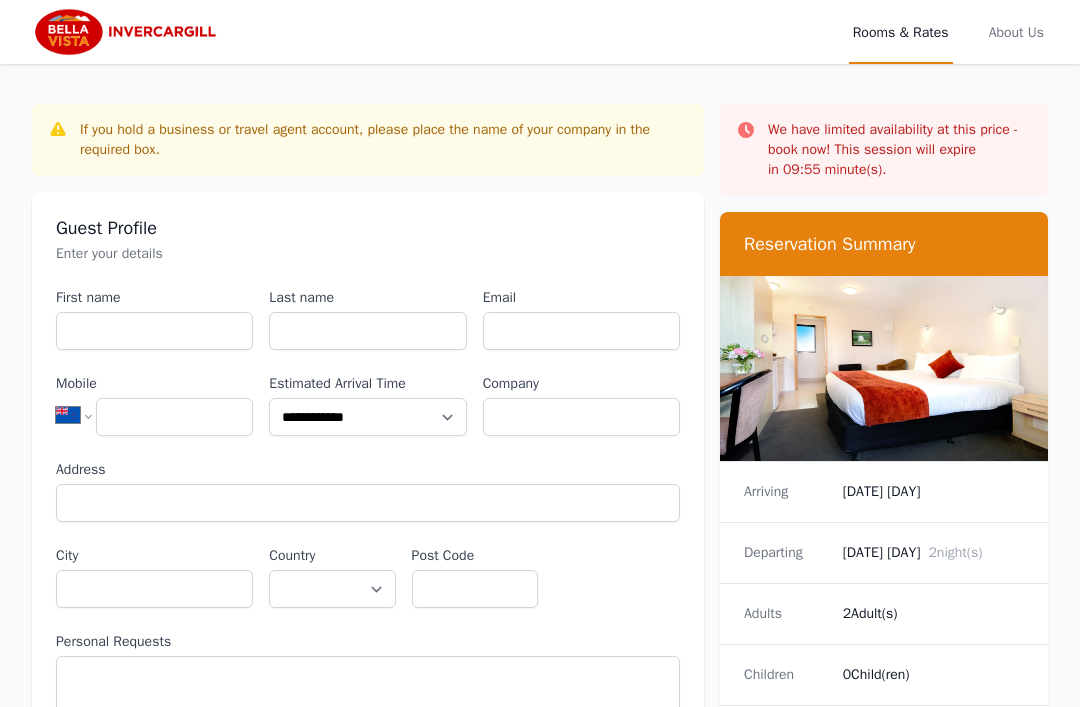 click on "Arriving [DATE] [DAY]" at bounding box center (884, 492) 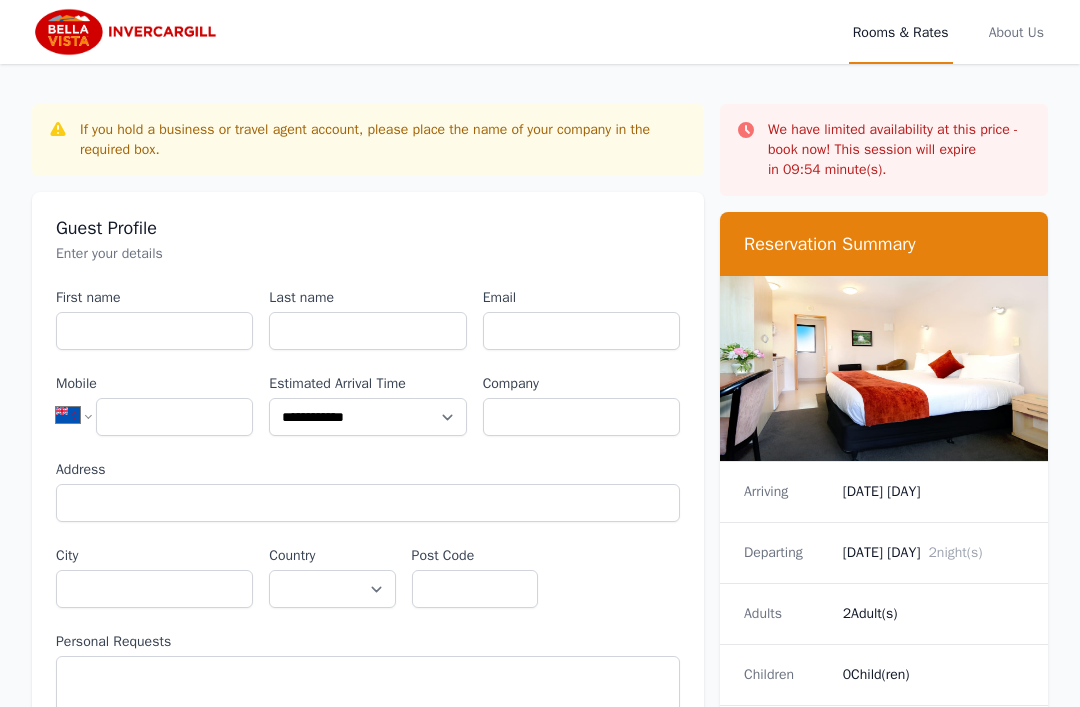 click on "Arriving [DATE] [DAY]" at bounding box center [884, 492] 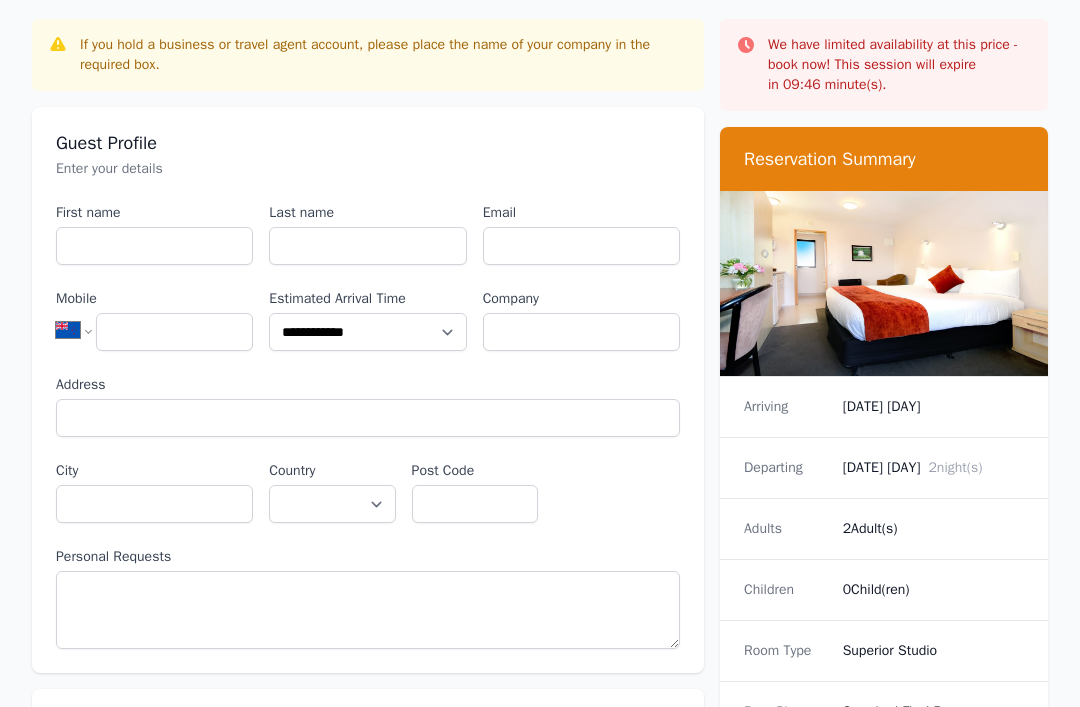 click on "Adults [NUMBER] Adult(s)" at bounding box center (884, 528) 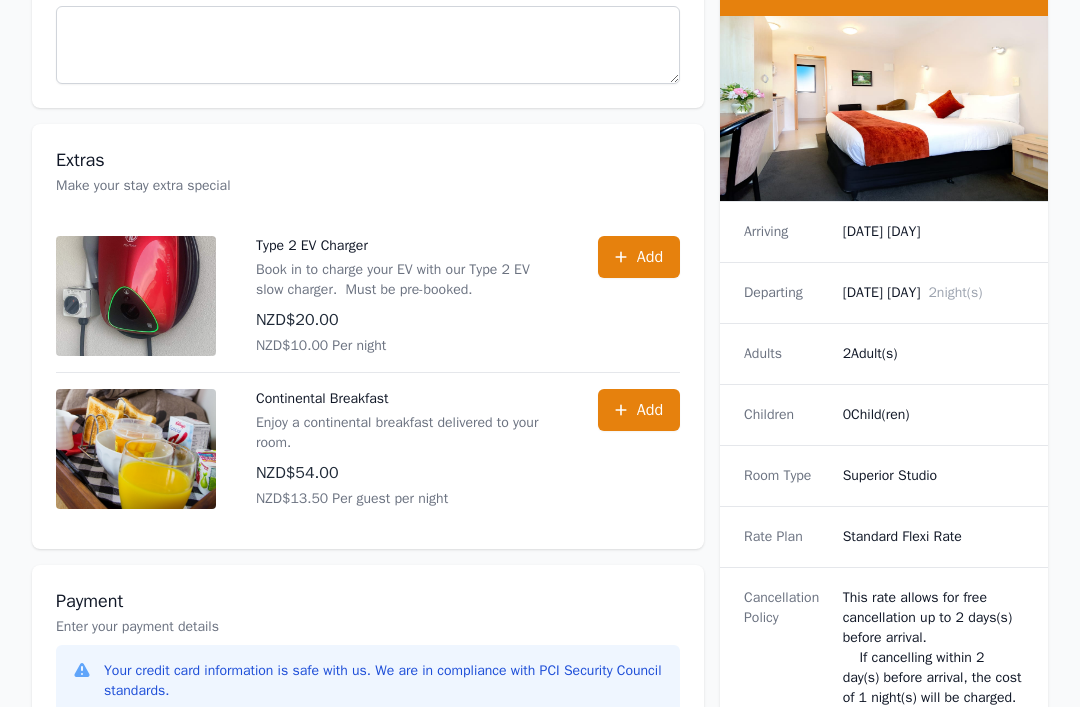 click on "Superior Studio" at bounding box center (933, 475) 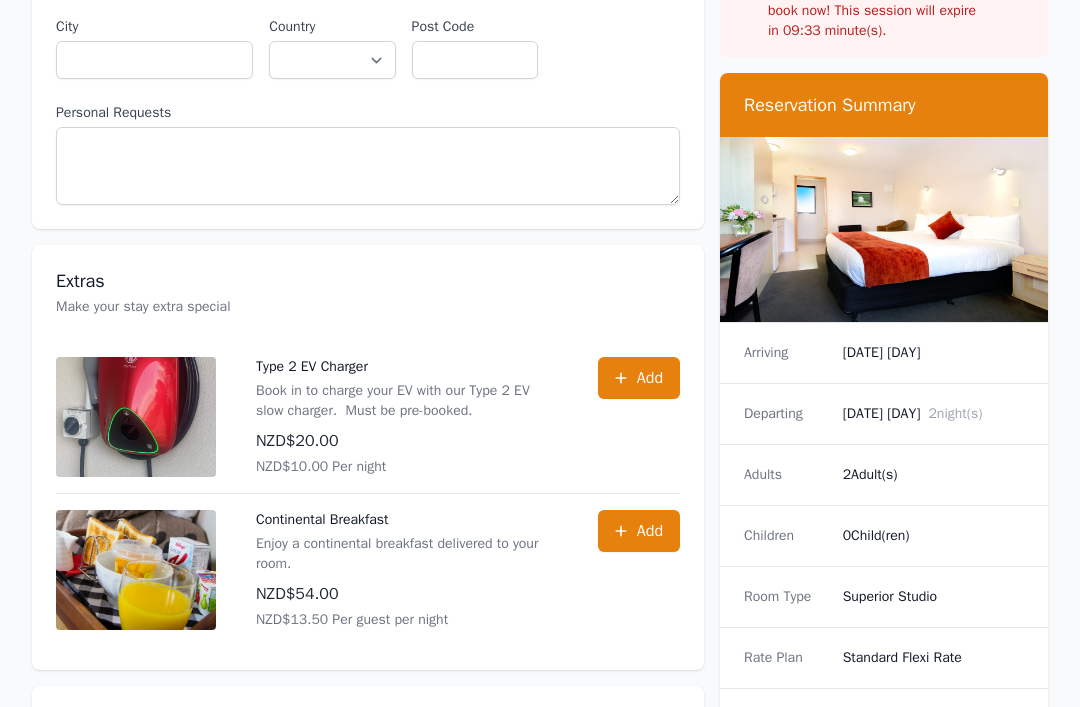 scroll, scrollTop: 528, scrollLeft: 0, axis: vertical 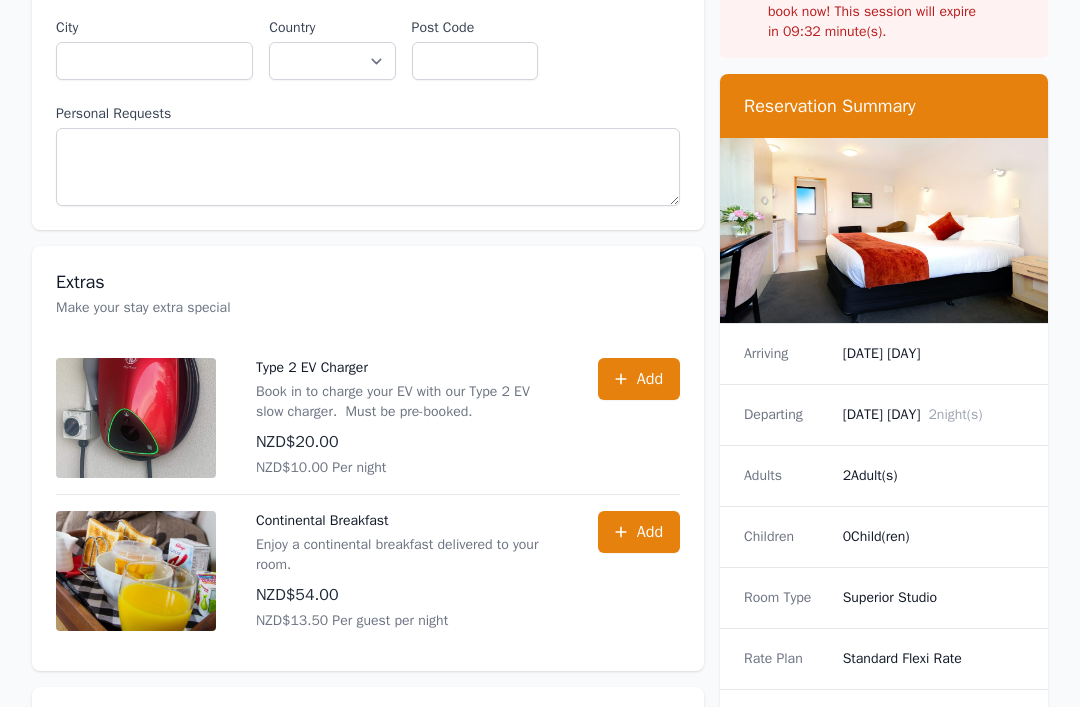 click on "Departing [DATE] [DAY] [NUMBER] night(s)" at bounding box center [884, 413] 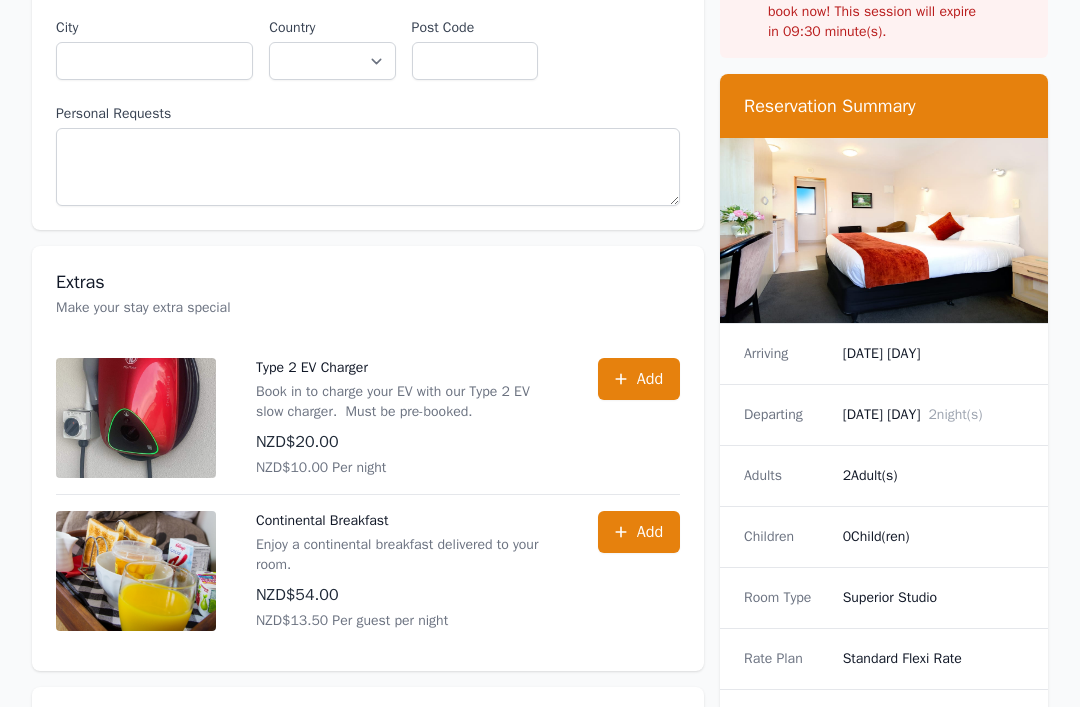 click on "[DATE] [DAY] [NUMBER] night(s)" at bounding box center (933, 414) 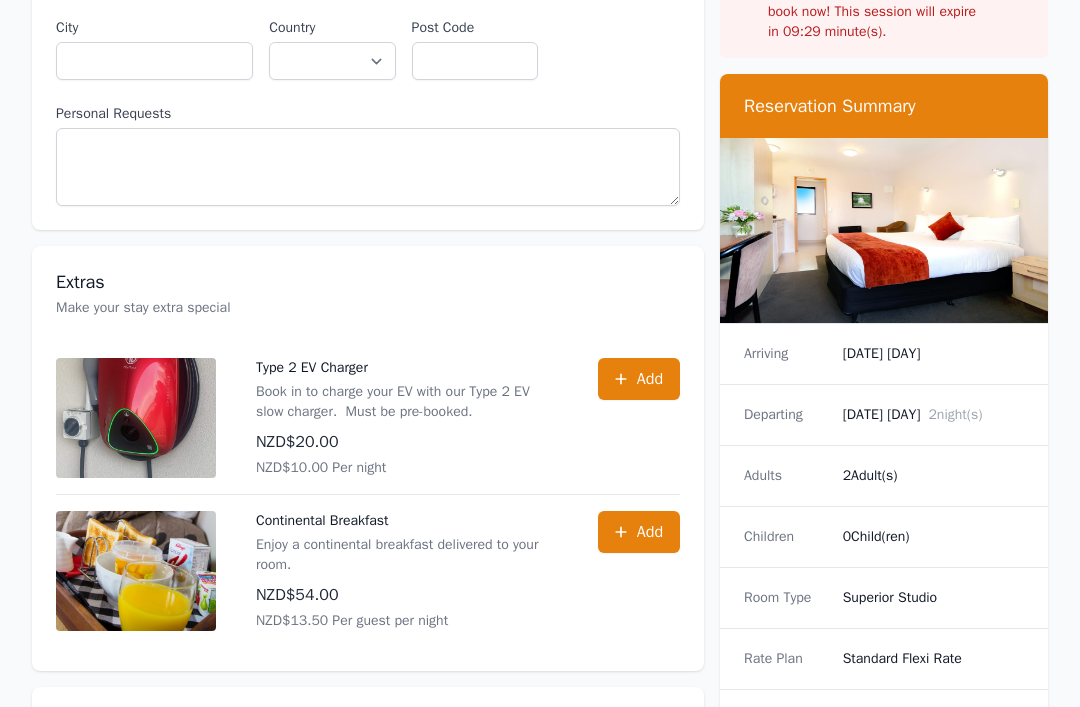 click on "[DATE] [DAY]" at bounding box center [933, 353] 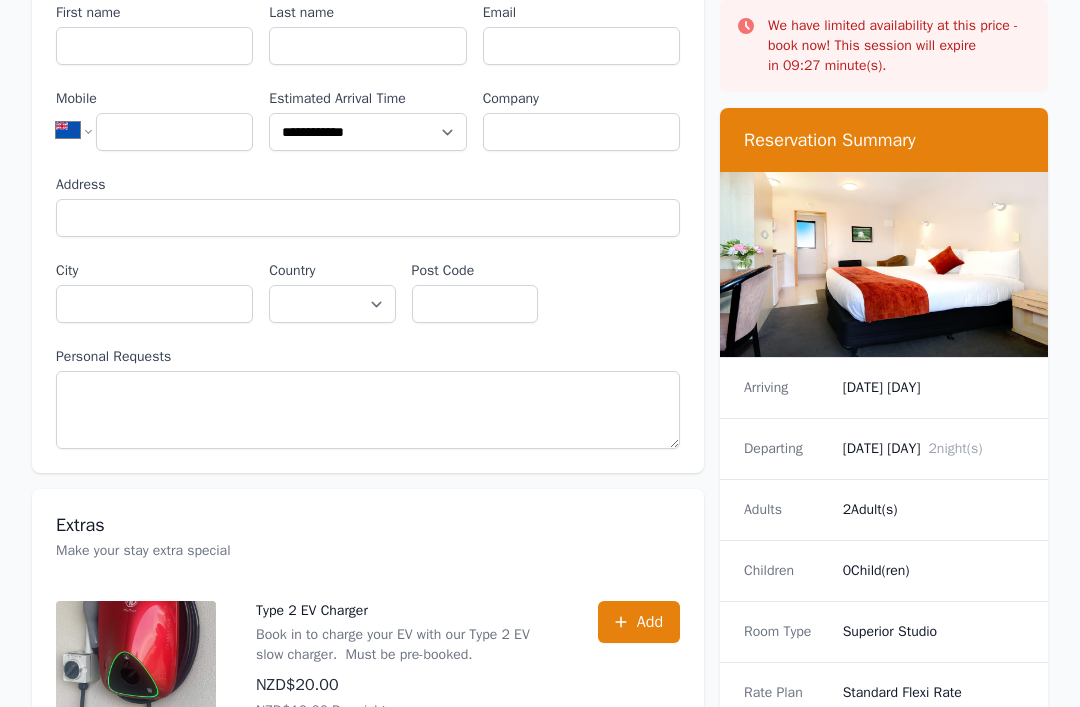 click on "Reservation Summary" at bounding box center [884, 140] 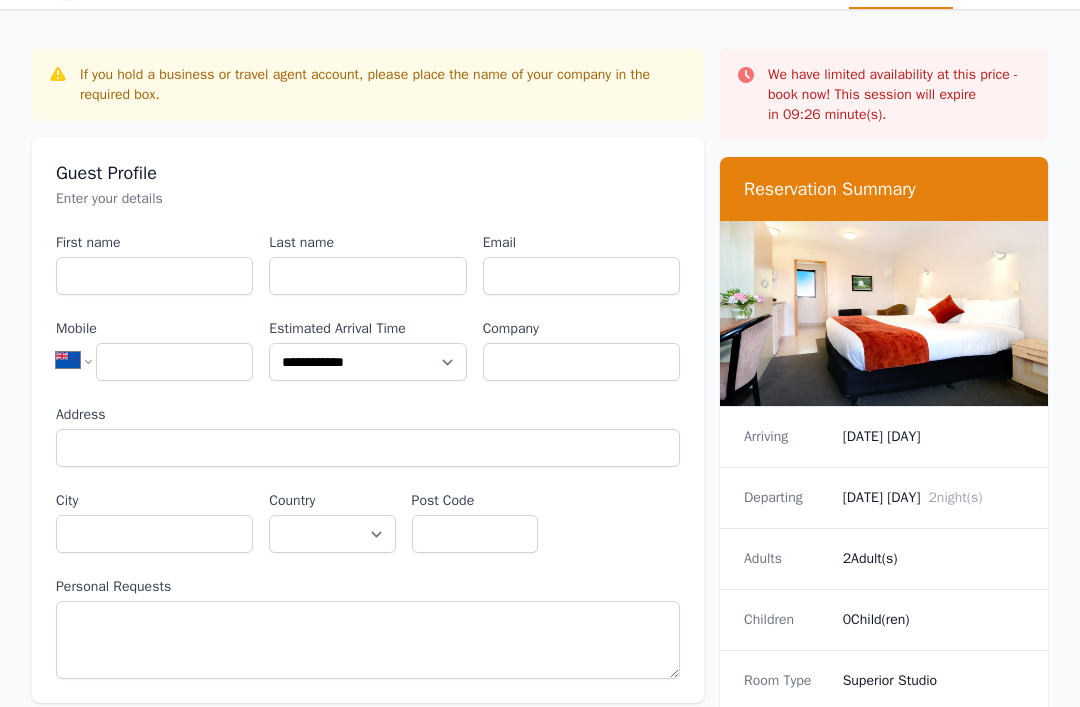 scroll, scrollTop: 0, scrollLeft: 0, axis: both 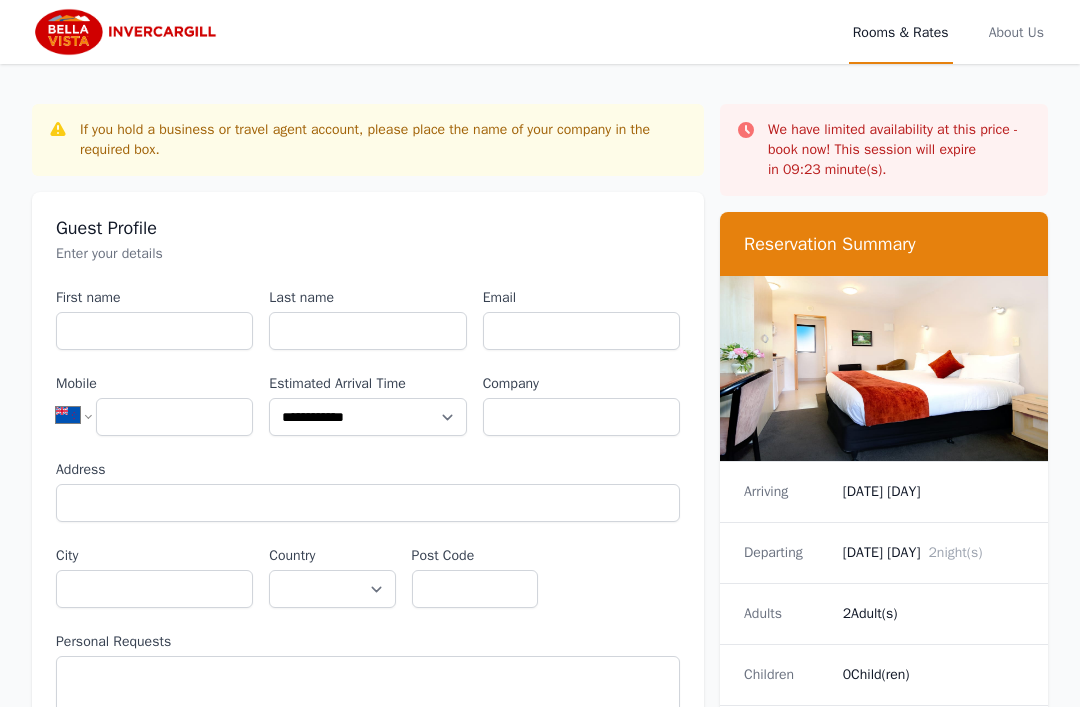 click on "Rooms & Rates" at bounding box center (901, 32) 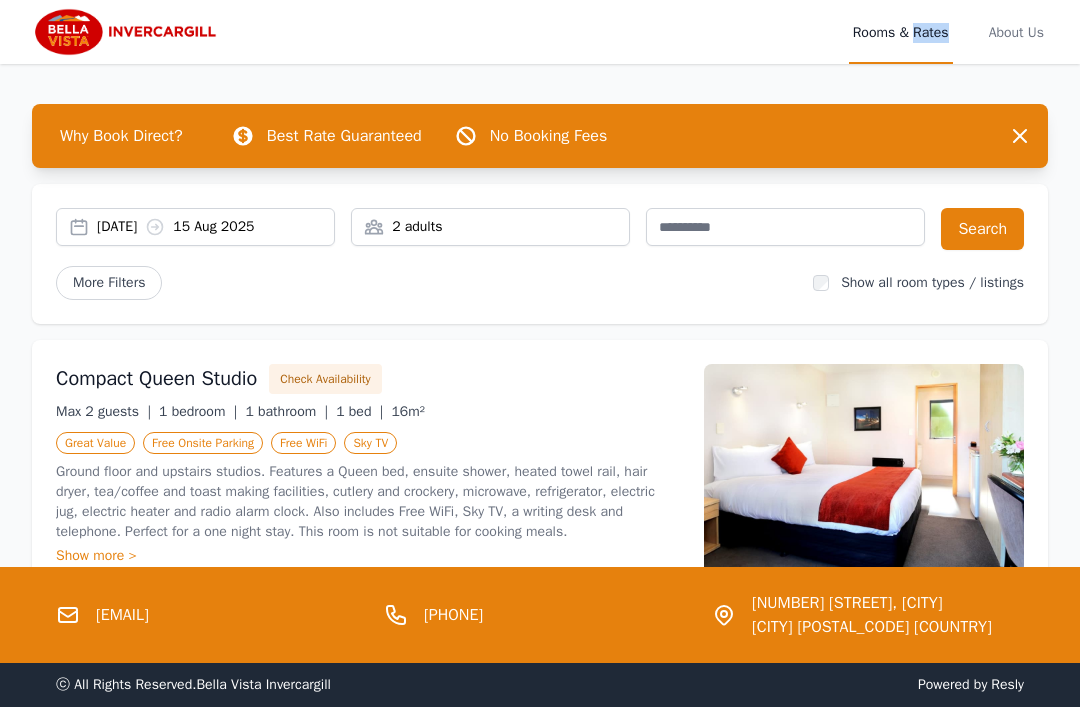 click 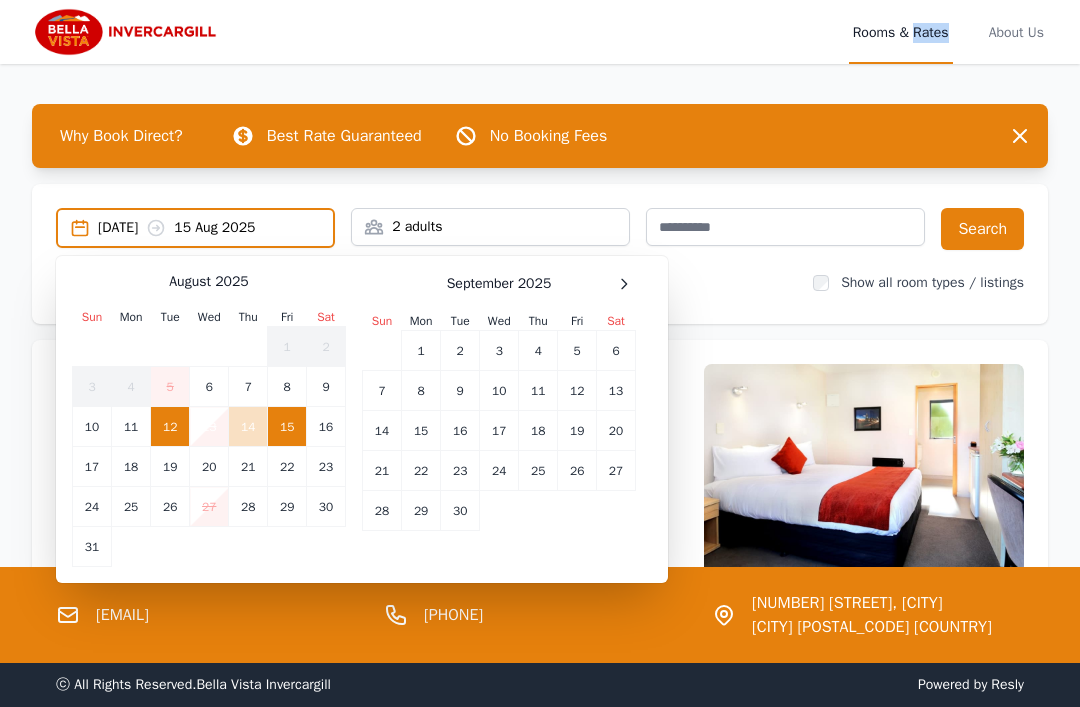 click at bounding box center [624, 284] 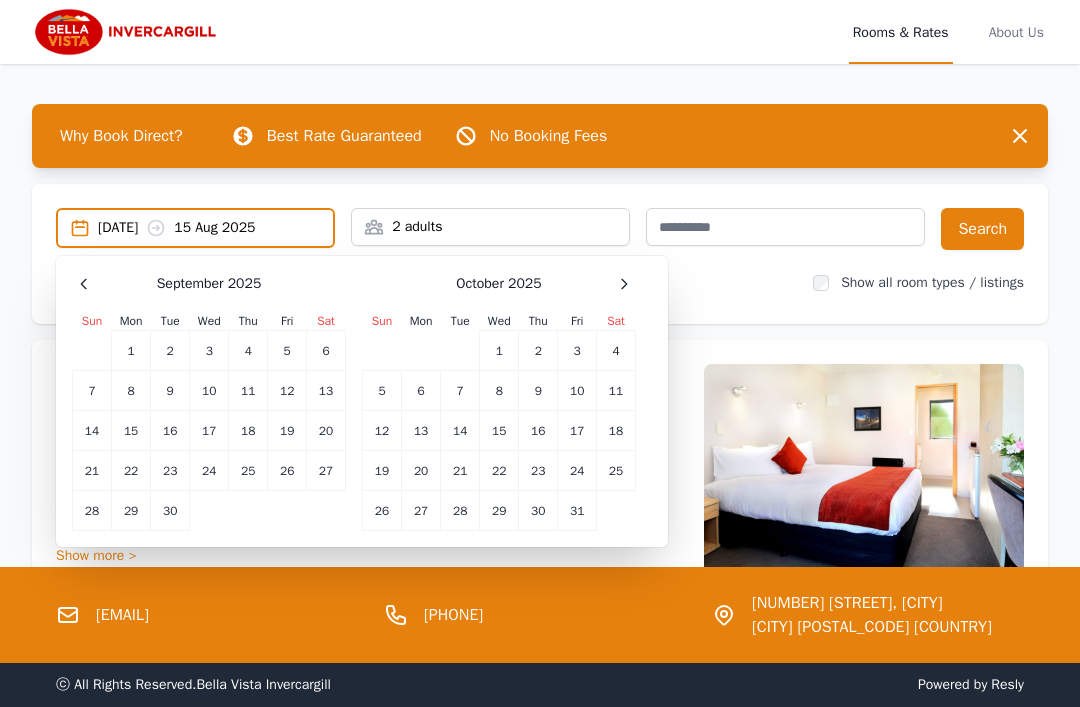 click at bounding box center (624, 284) 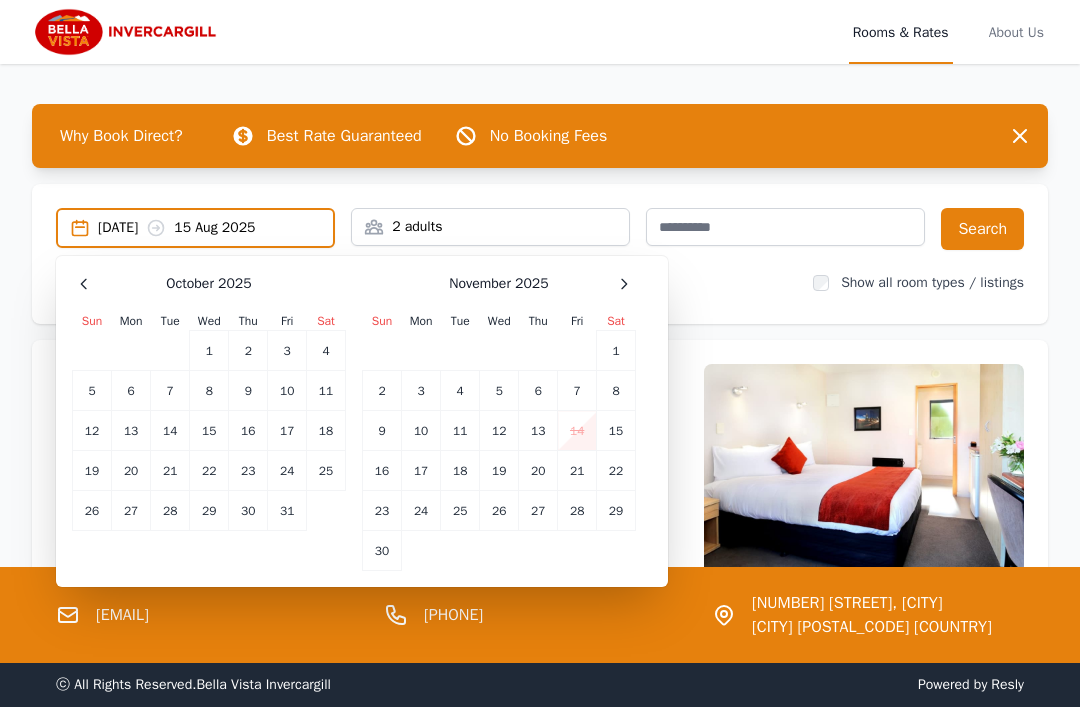click on "10" at bounding box center [421, 431] 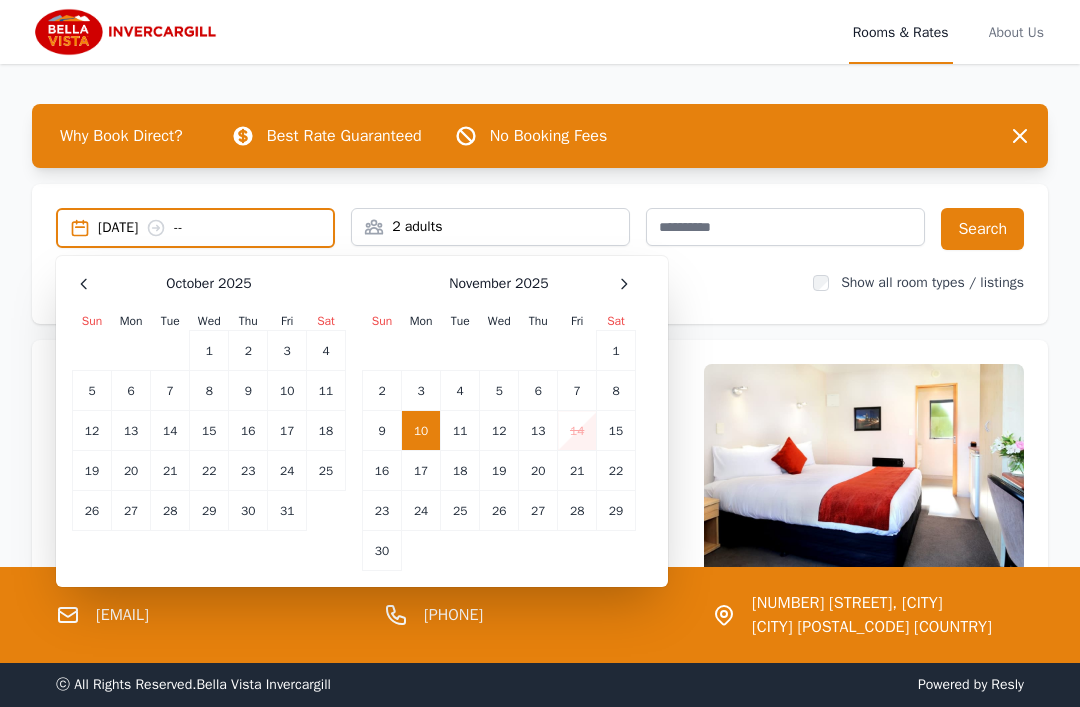 click on "12" at bounding box center (499, 431) 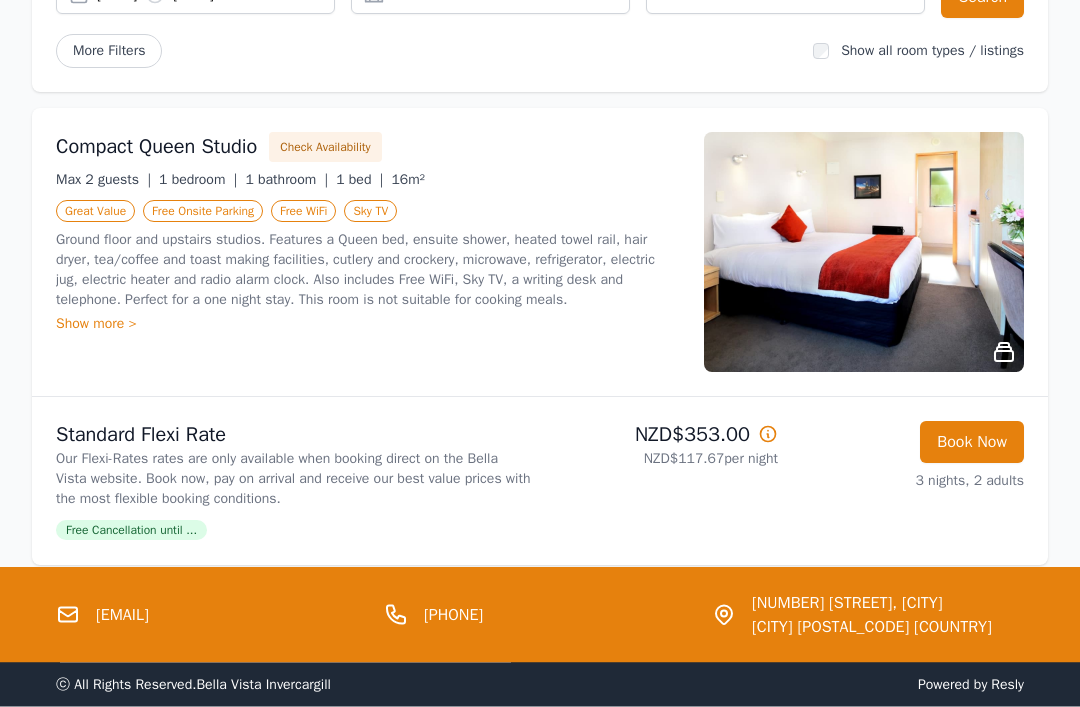 scroll, scrollTop: 232, scrollLeft: 0, axis: vertical 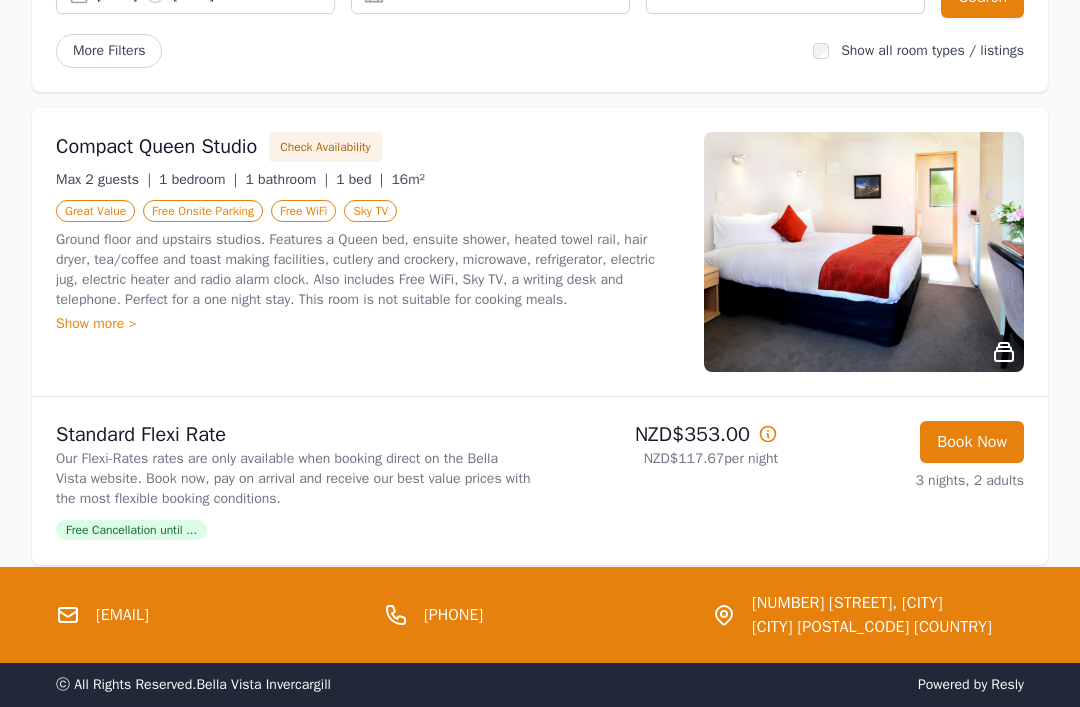 click on "Show more >" at bounding box center (368, 324) 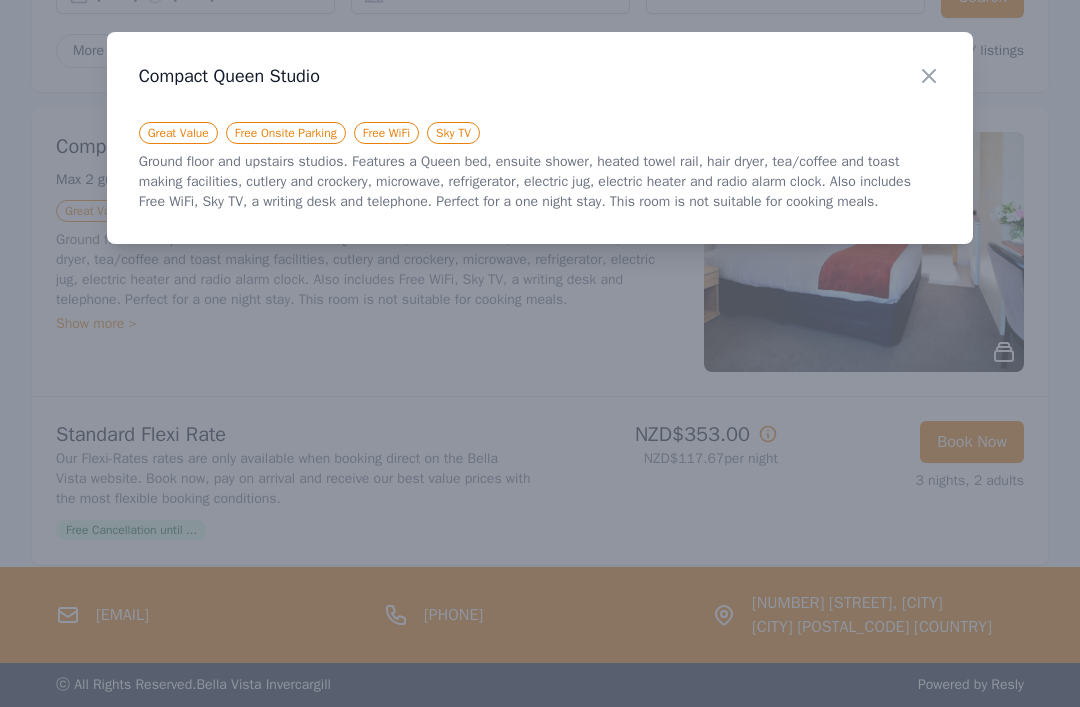 click at bounding box center [540, 353] 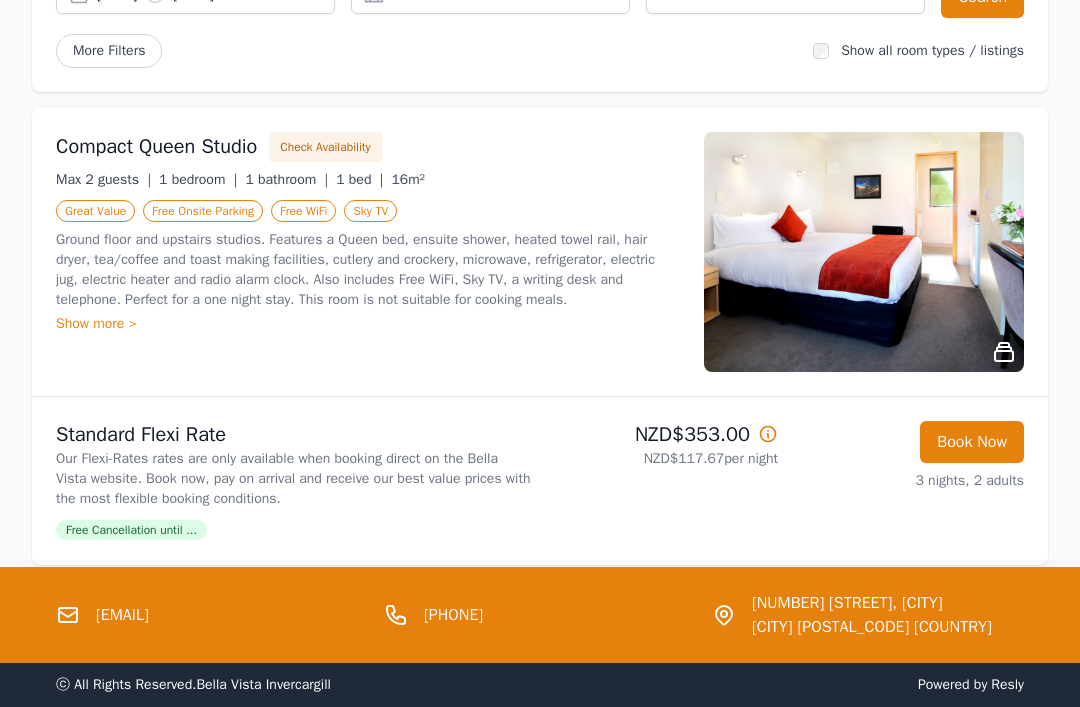 click on "Our Flexi-Rates rates are only available when booking direct on the Bella Vista website. Book now, pay on arrival and receive our best value prices with the most flexible booking conditions." at bounding box center (294, 479) 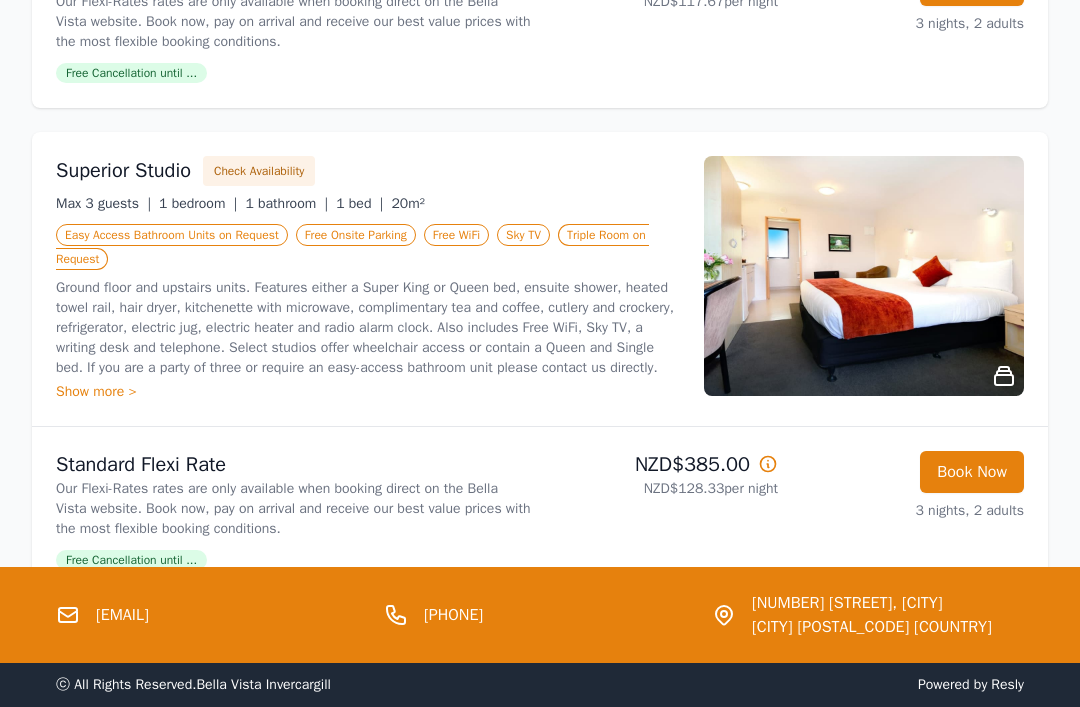 scroll, scrollTop: 688, scrollLeft: 0, axis: vertical 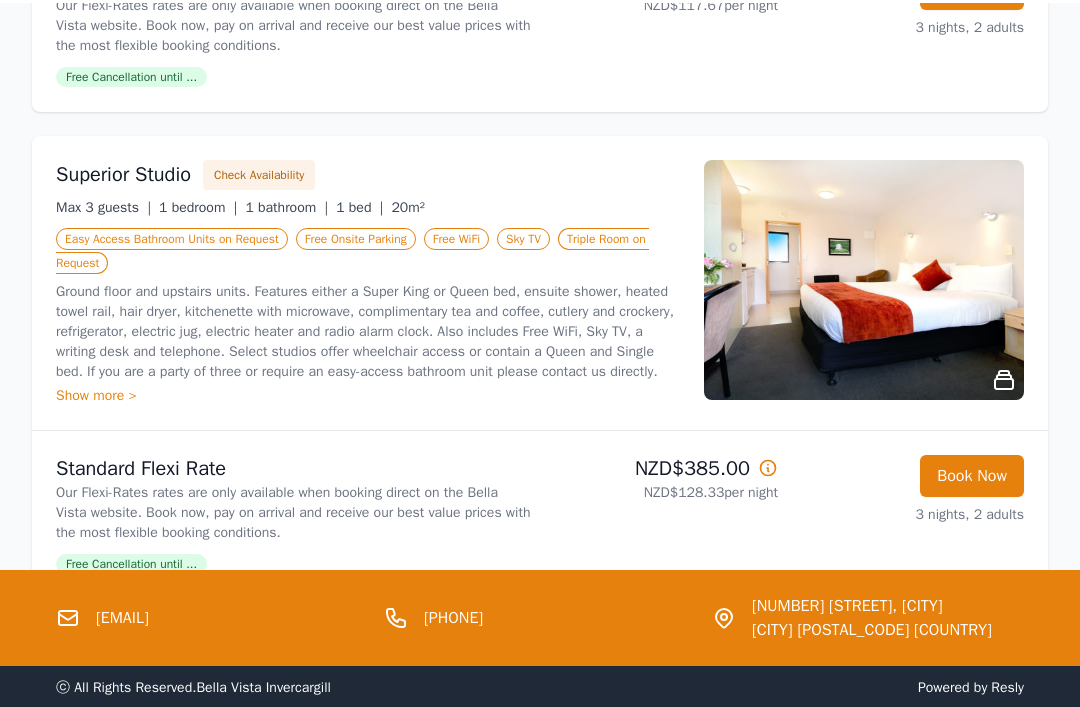 click on "Show more >" at bounding box center (368, 393) 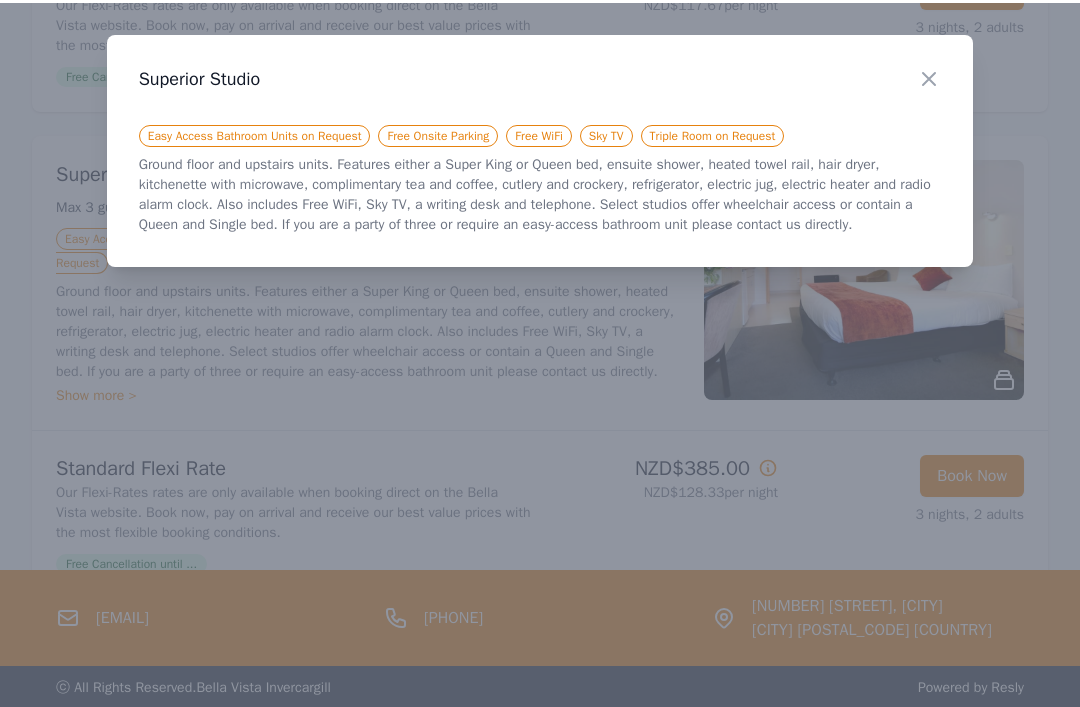 scroll, scrollTop: 685, scrollLeft: 0, axis: vertical 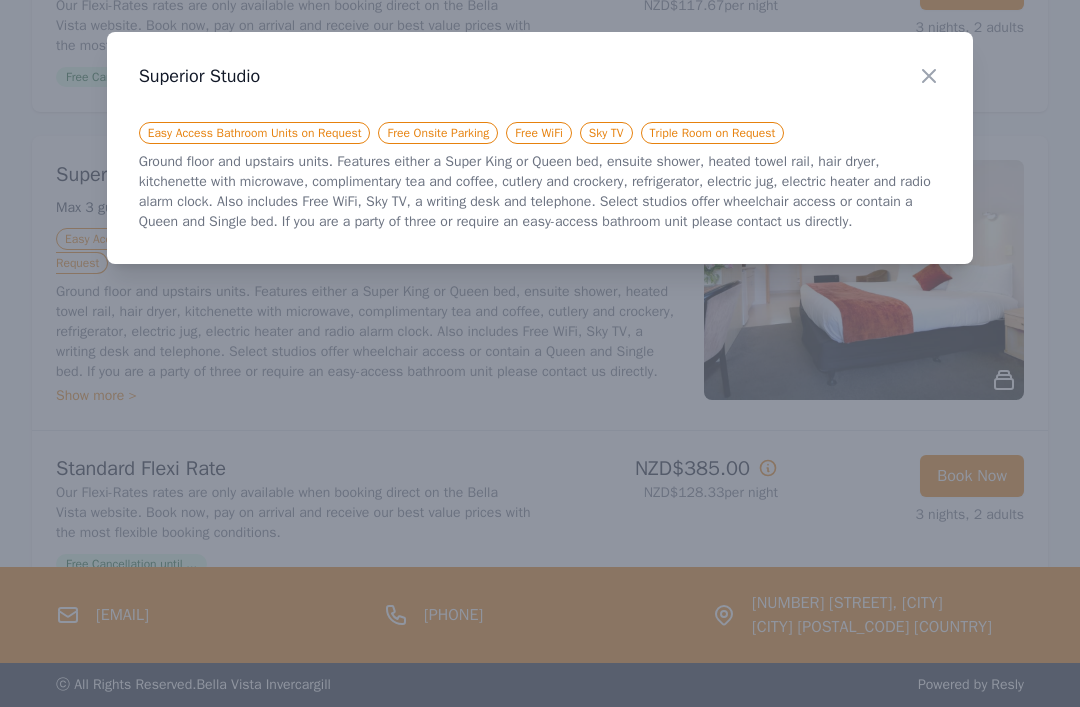 click at bounding box center (540, 353) 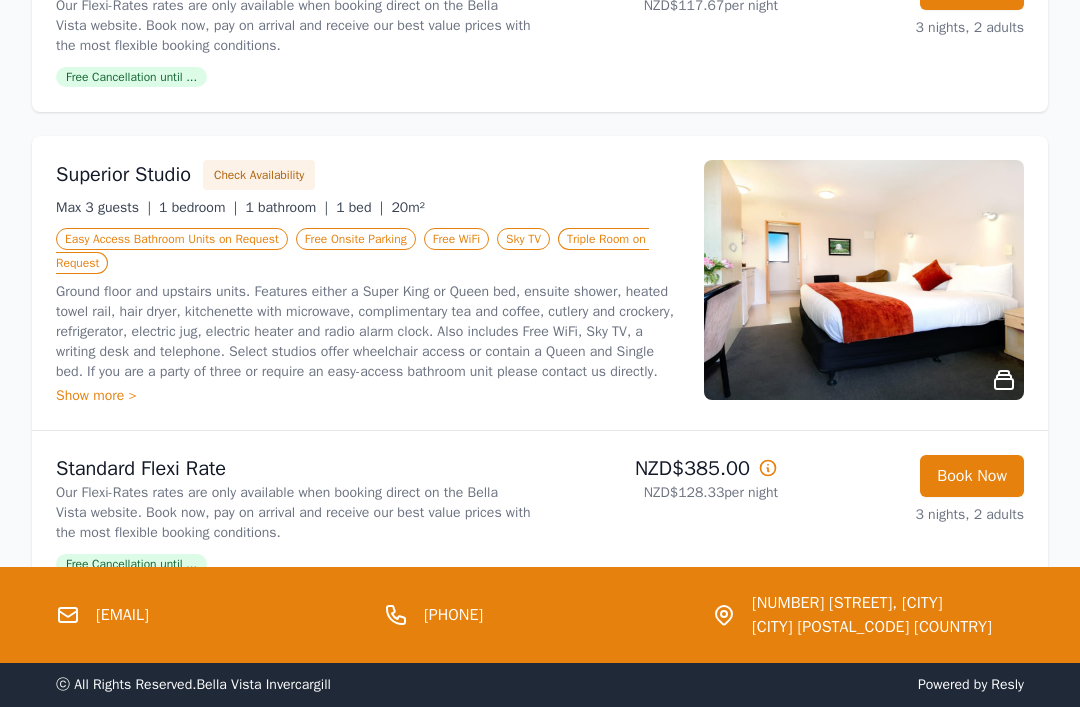 click on "Show more >" at bounding box center (368, 396) 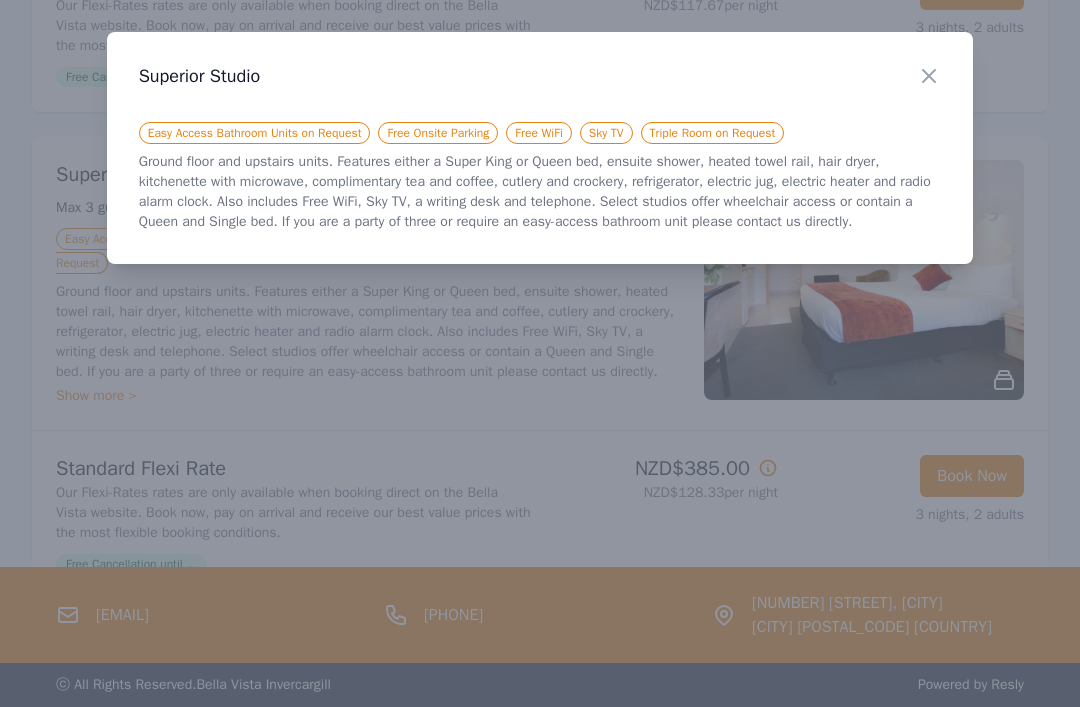 click at bounding box center [540, 353] 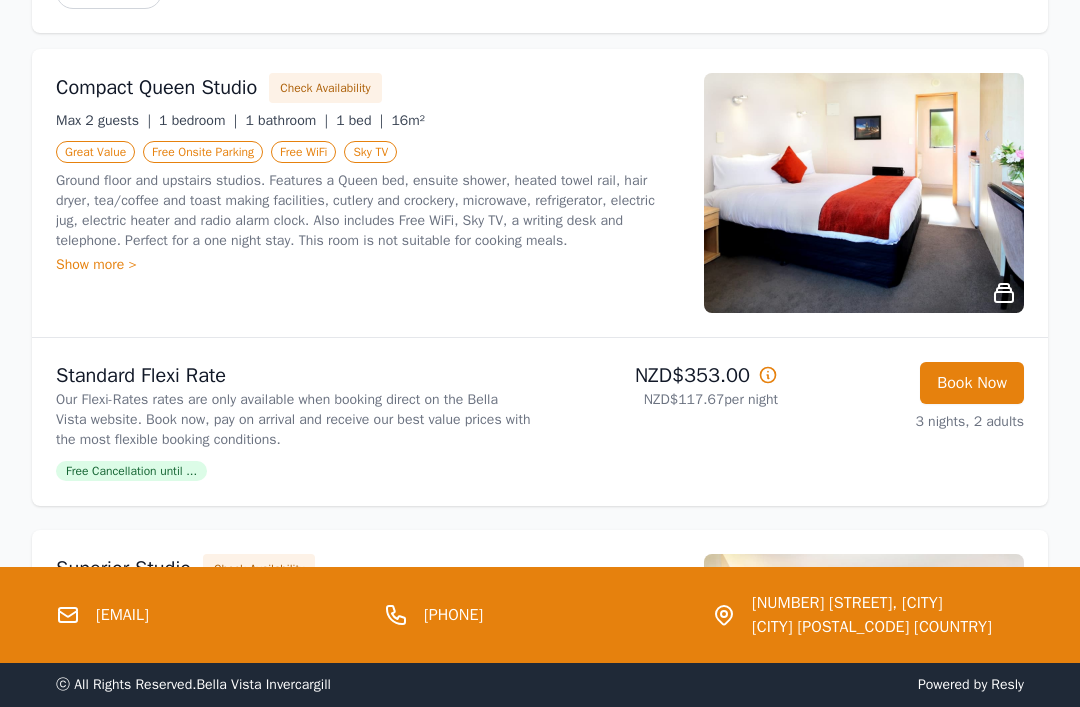 scroll, scrollTop: 281, scrollLeft: 0, axis: vertical 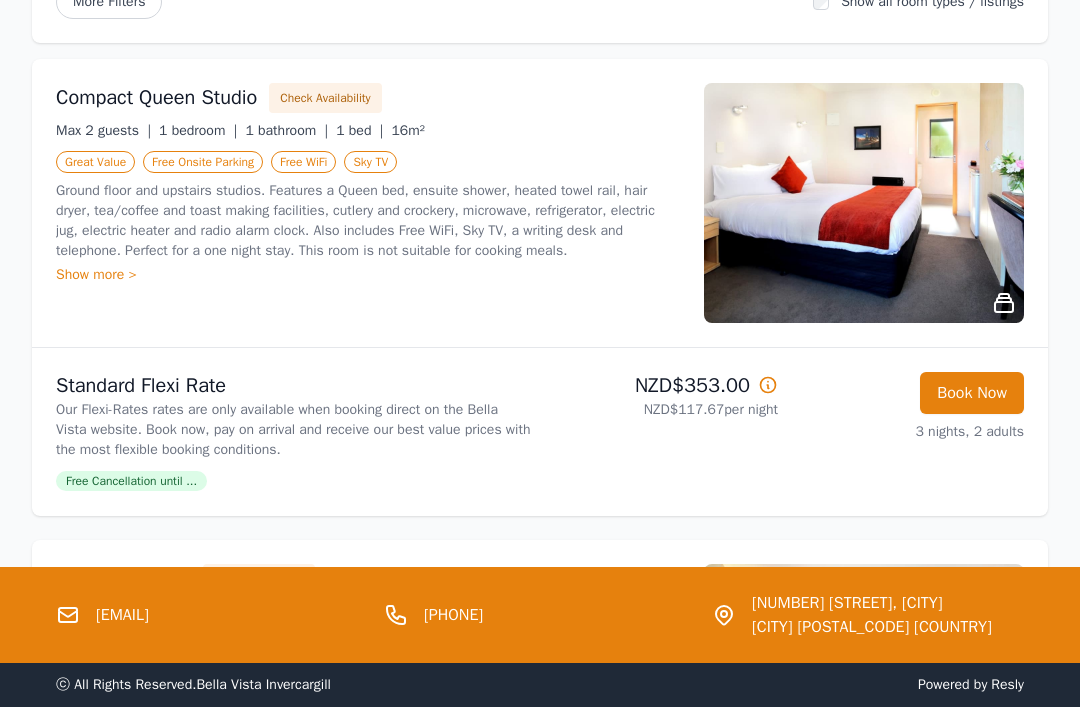 click on "Book Now" at bounding box center (972, 393) 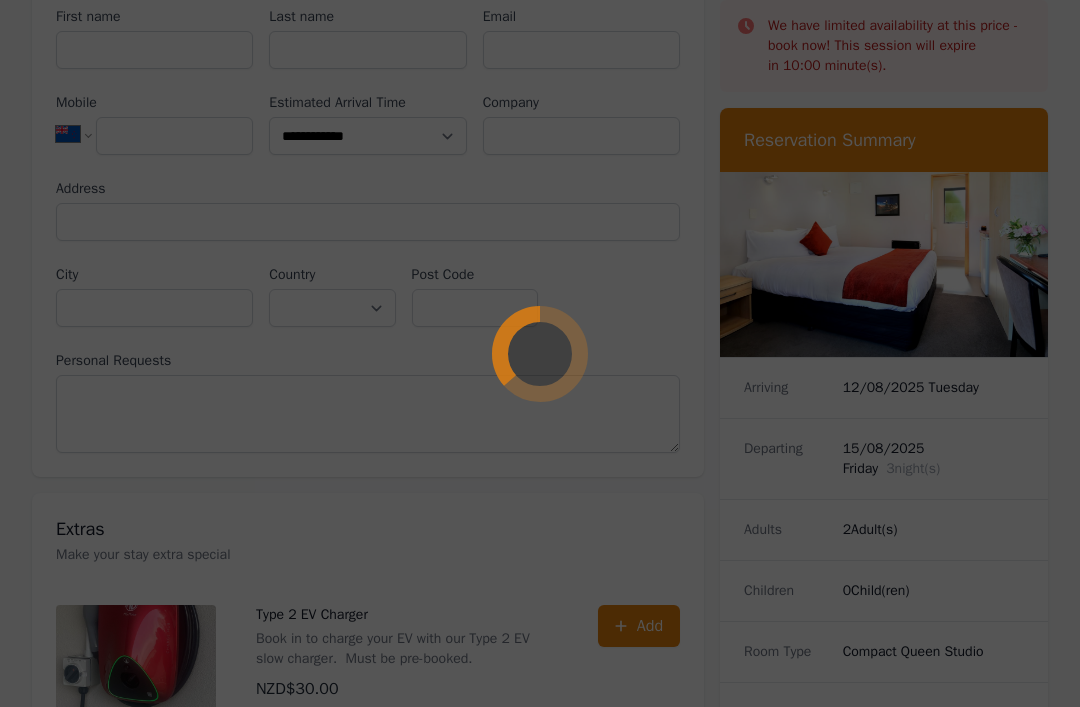 scroll, scrollTop: 0, scrollLeft: 0, axis: both 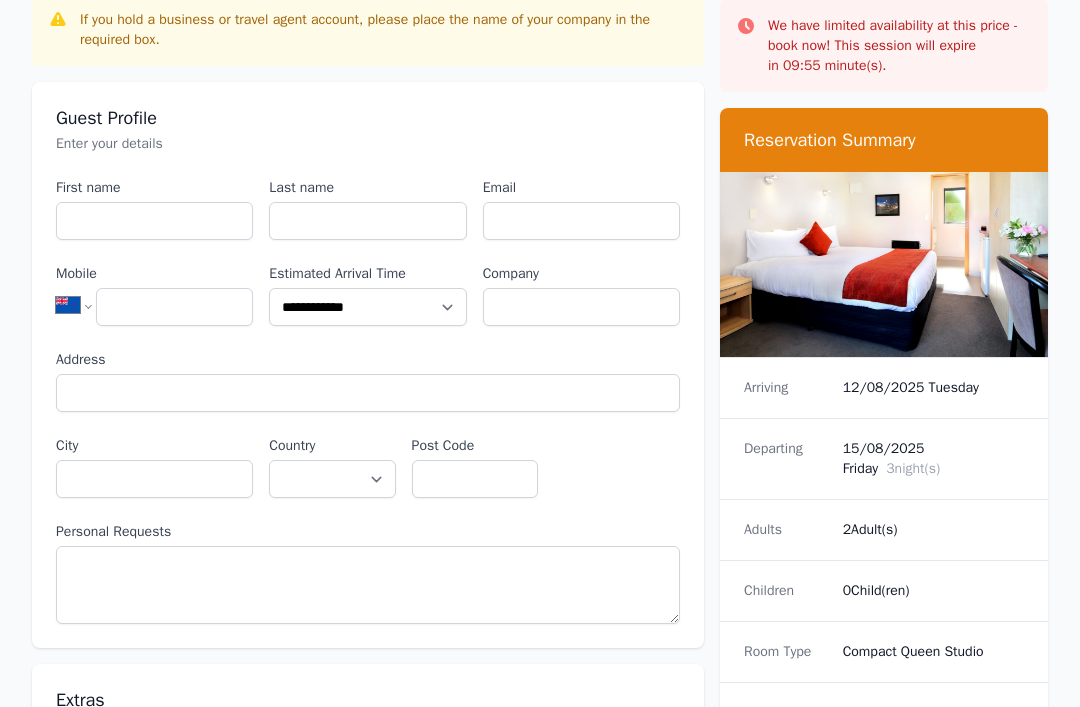 click on "12/08/2025 Tuesday" at bounding box center (933, 388) 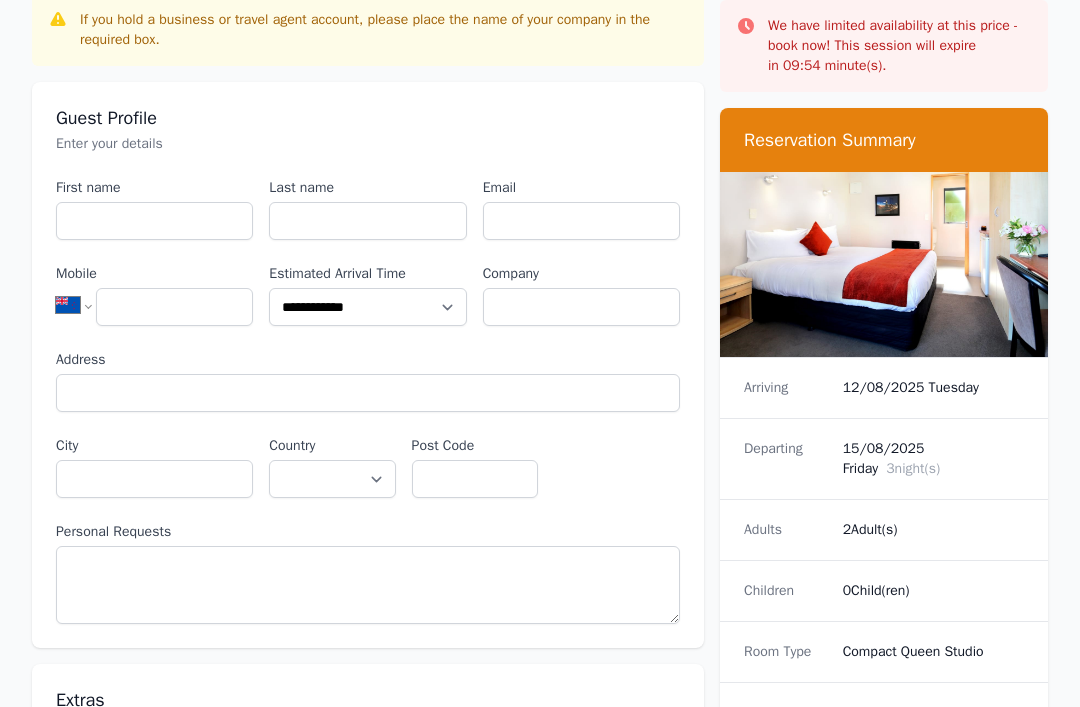 click on "12/08/2025 Tuesday" at bounding box center [933, 388] 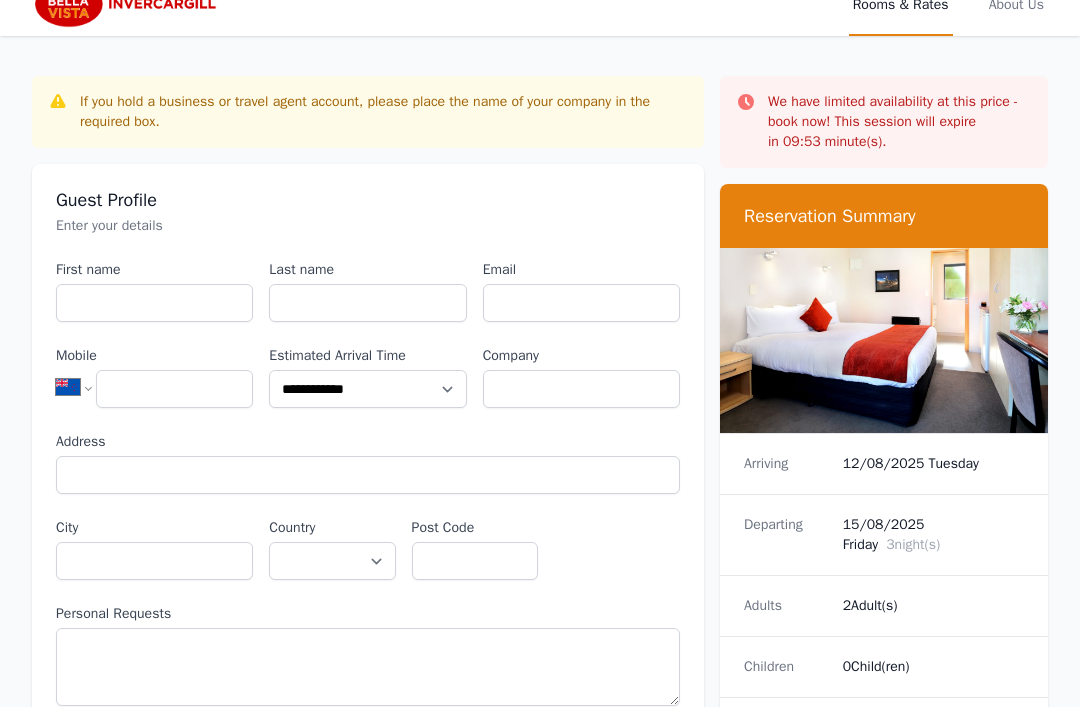 scroll, scrollTop: 0, scrollLeft: 0, axis: both 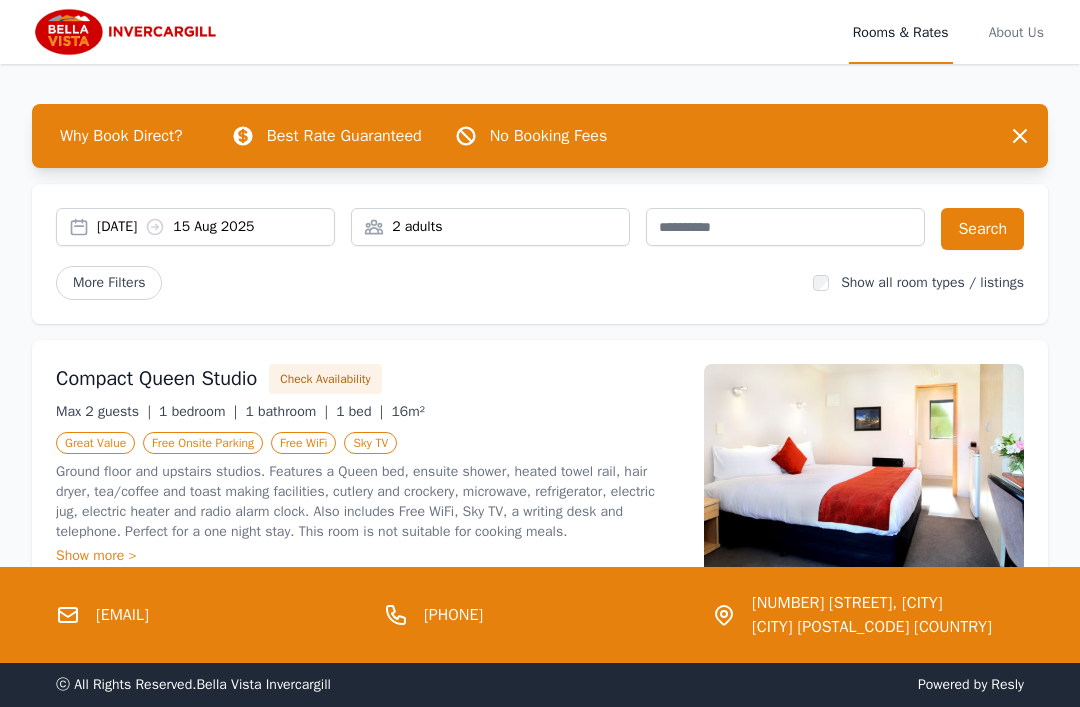 click on "More Filters" at bounding box center [109, 283] 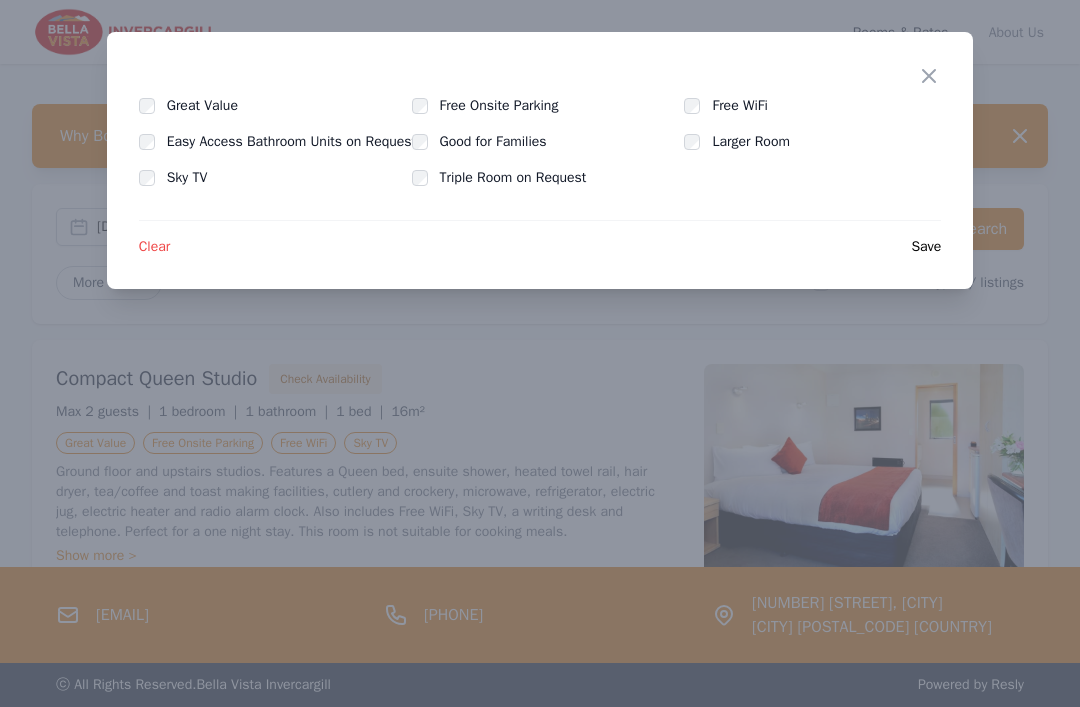 click at bounding box center [540, 353] 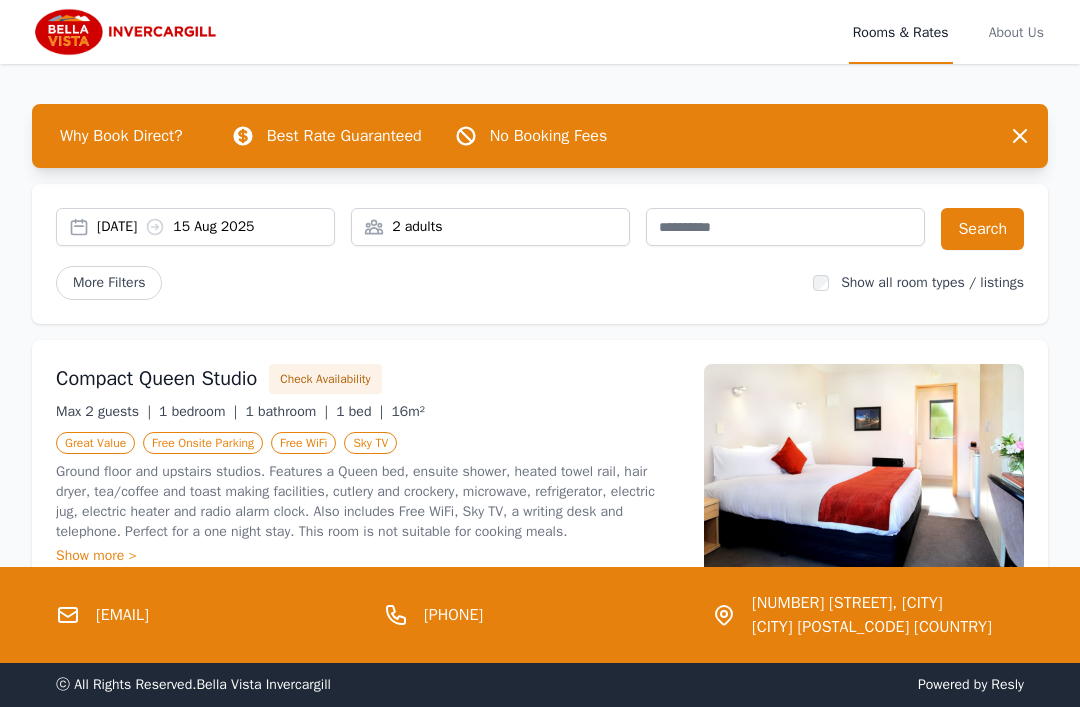click on "[DATE] [DATE]" at bounding box center (215, 227) 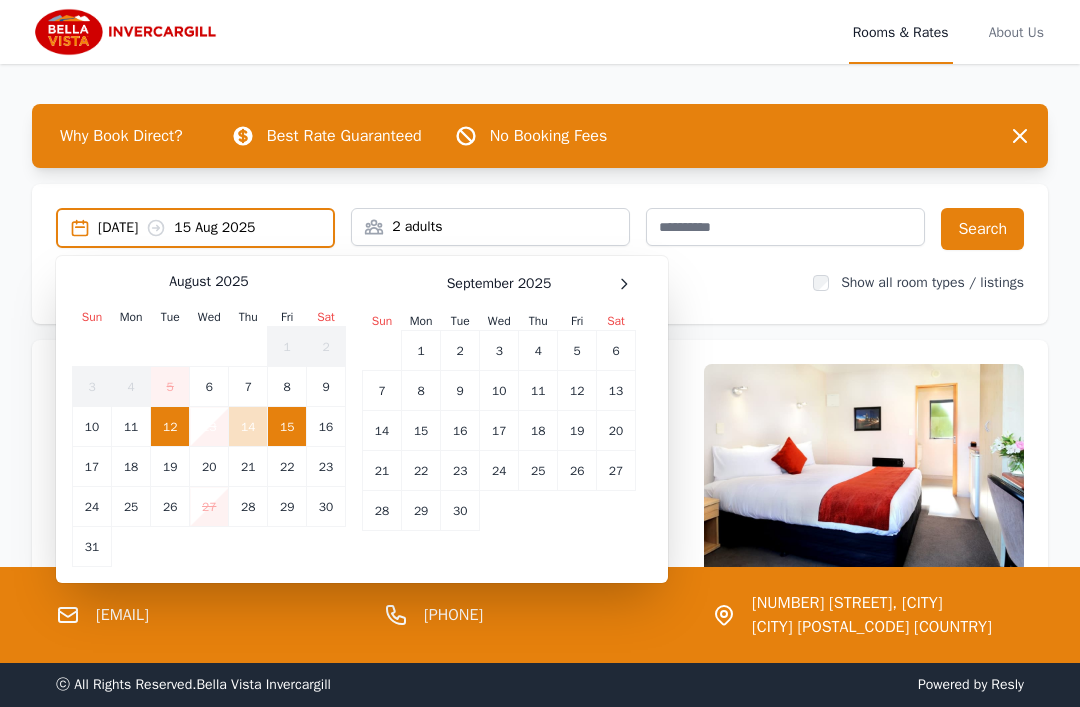 click on "August [YEAR] Sun Mon Tue Wed Thu Fri Sat 1 2 3 4 5 6 7 8 9 10 11 12 13 14 15 16 17 18 19 20 21 22 23 24 25 26 27 28 29 30 31 September [YEAR] Sun Mon Tue Wed Thu Fri Sat 1 2 3 4 5 6 7 8 9 10 11 12 13 14 15 16 17 18 19 20 21 22 23 24 25 26 27 28 29 30" at bounding box center (362, 419) 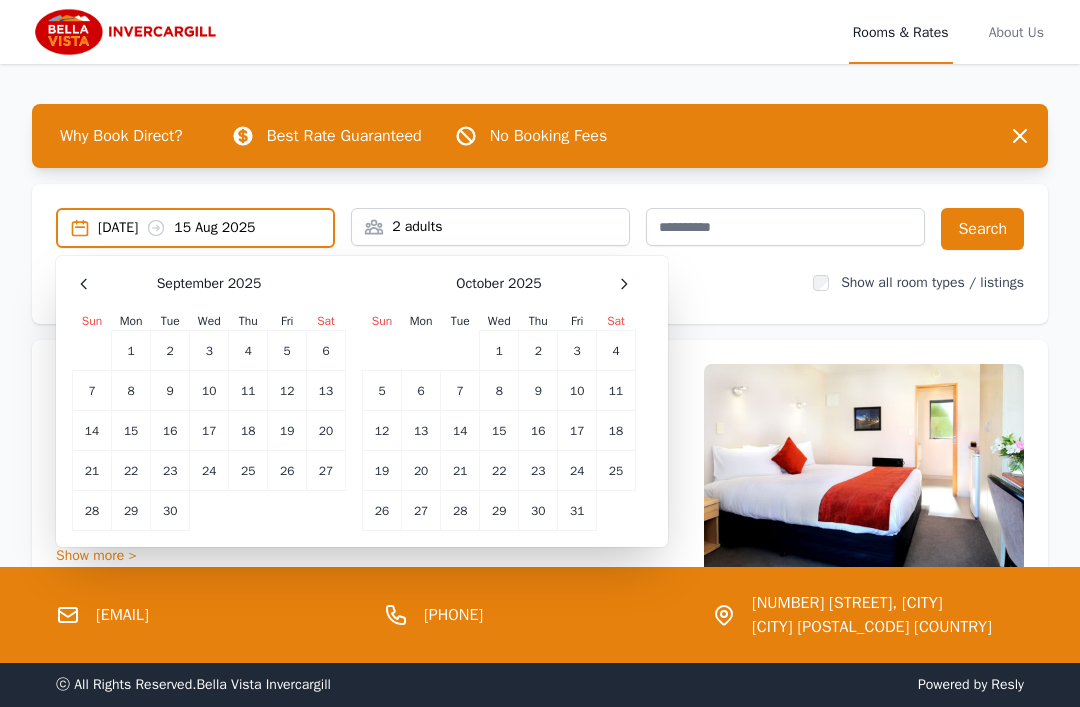 click at bounding box center (624, 284) 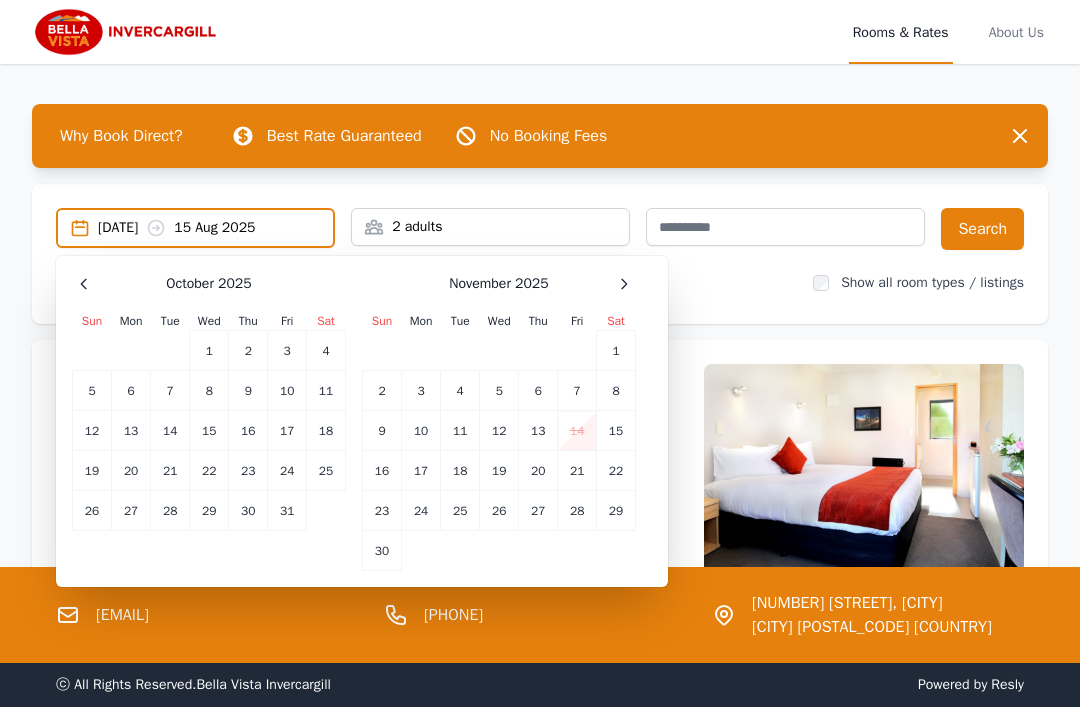 click at bounding box center [624, 284] 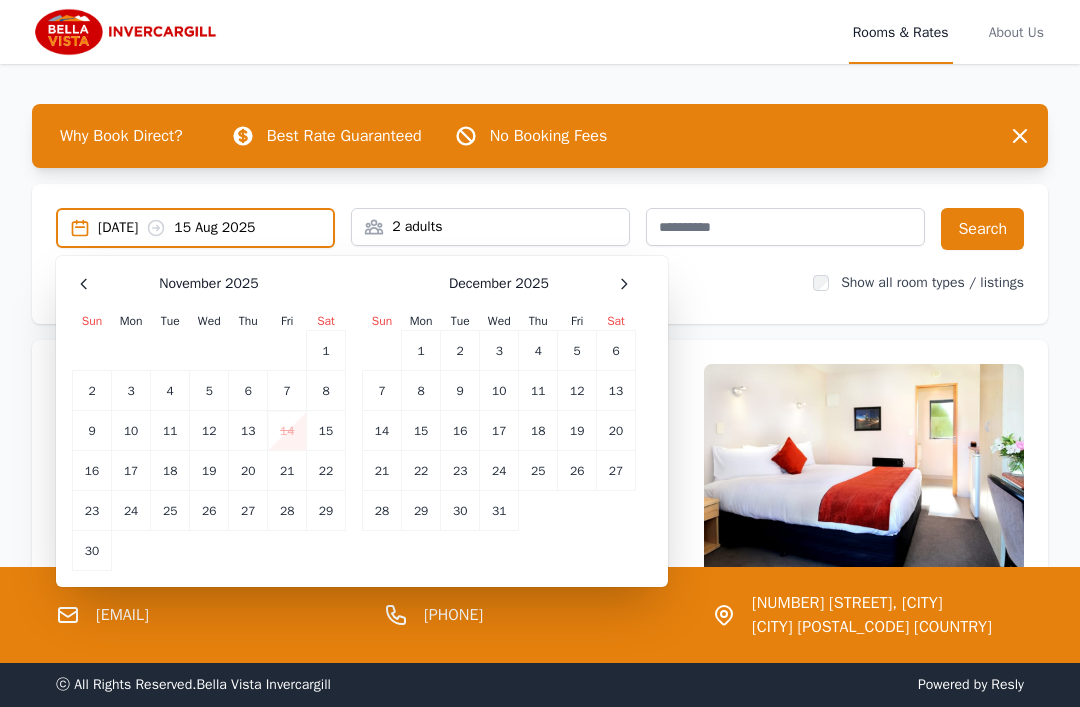 click on "10" at bounding box center [131, 431] 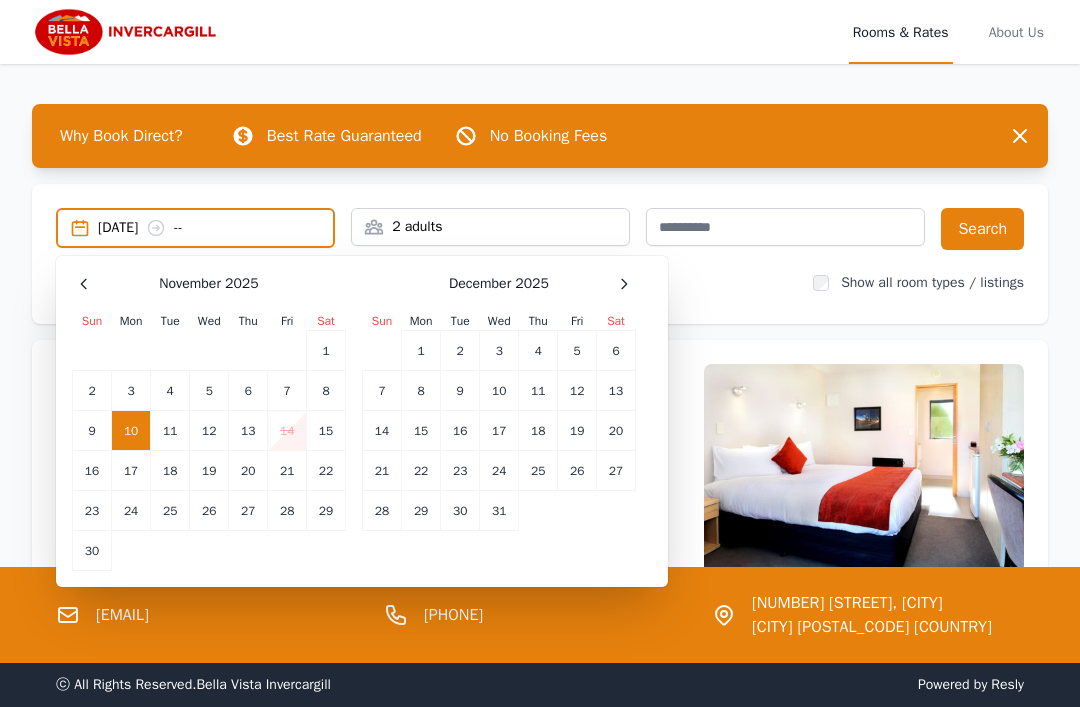 click on "12" at bounding box center (209, 431) 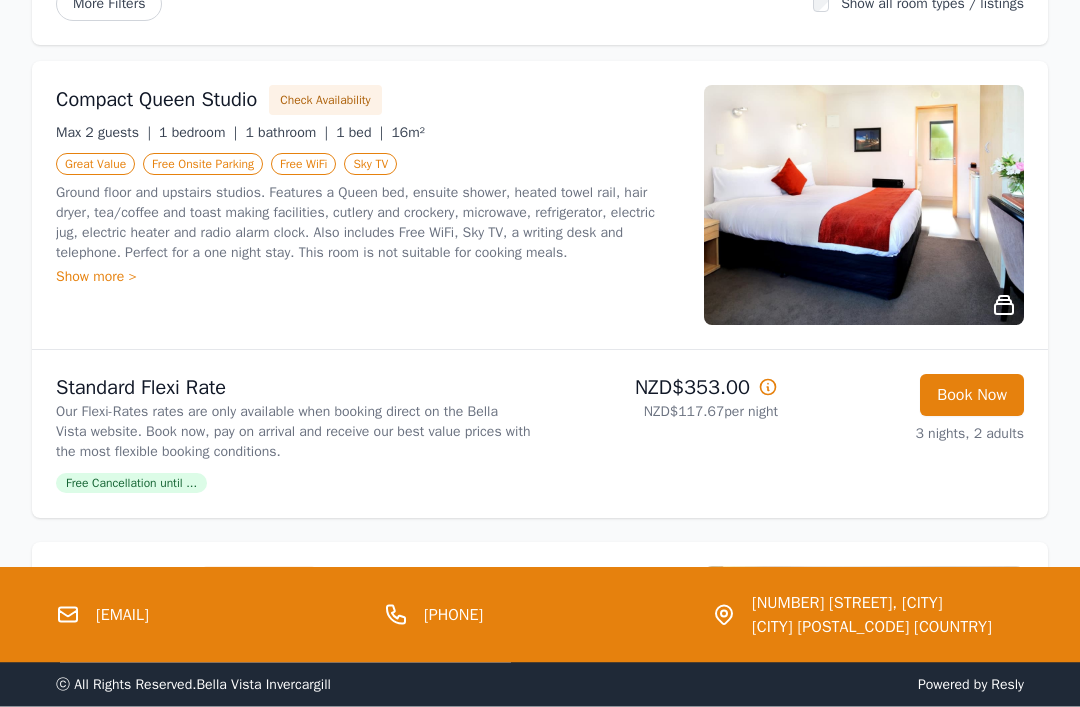scroll, scrollTop: 279, scrollLeft: 0, axis: vertical 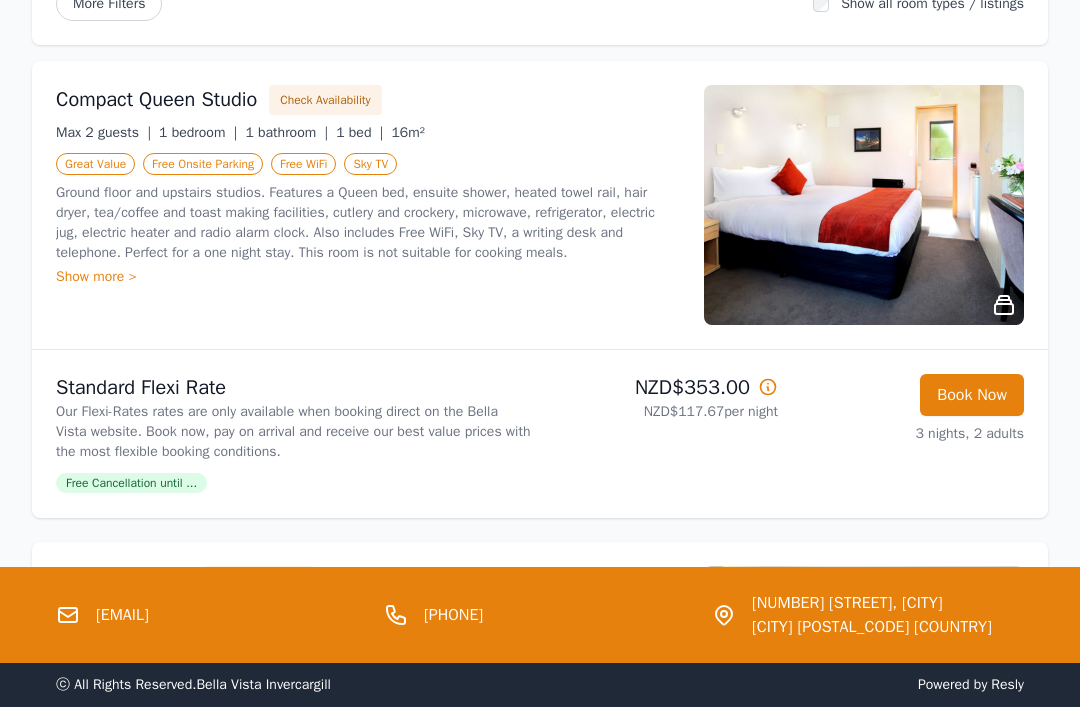 click on "Our Flexi-Rates rates are only available when booking direct on the Bella Vista website. Book now, pay on arrival and receive our best value prices with the most flexible booking conditions." at bounding box center [294, 432] 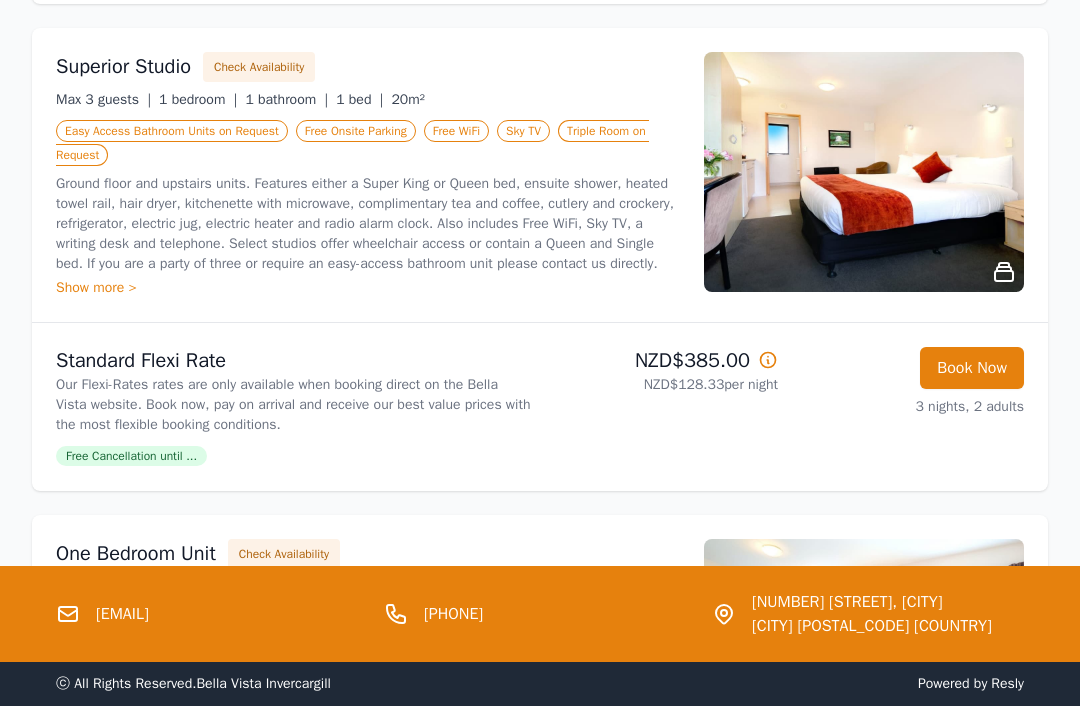 scroll, scrollTop: 793, scrollLeft: 0, axis: vertical 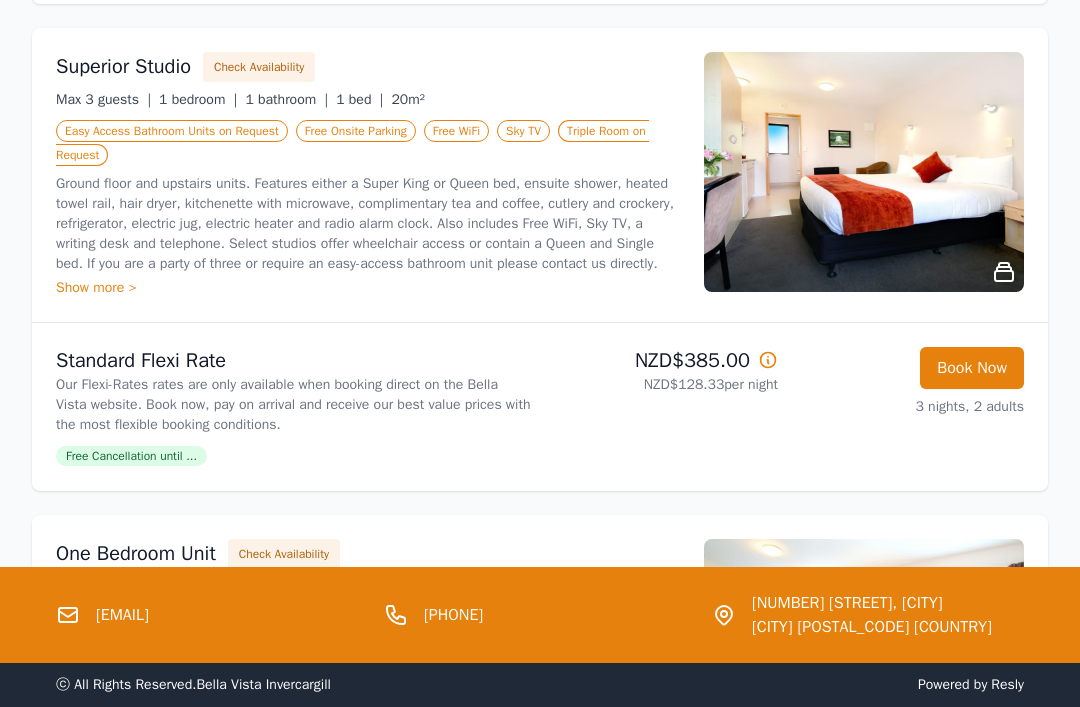 click 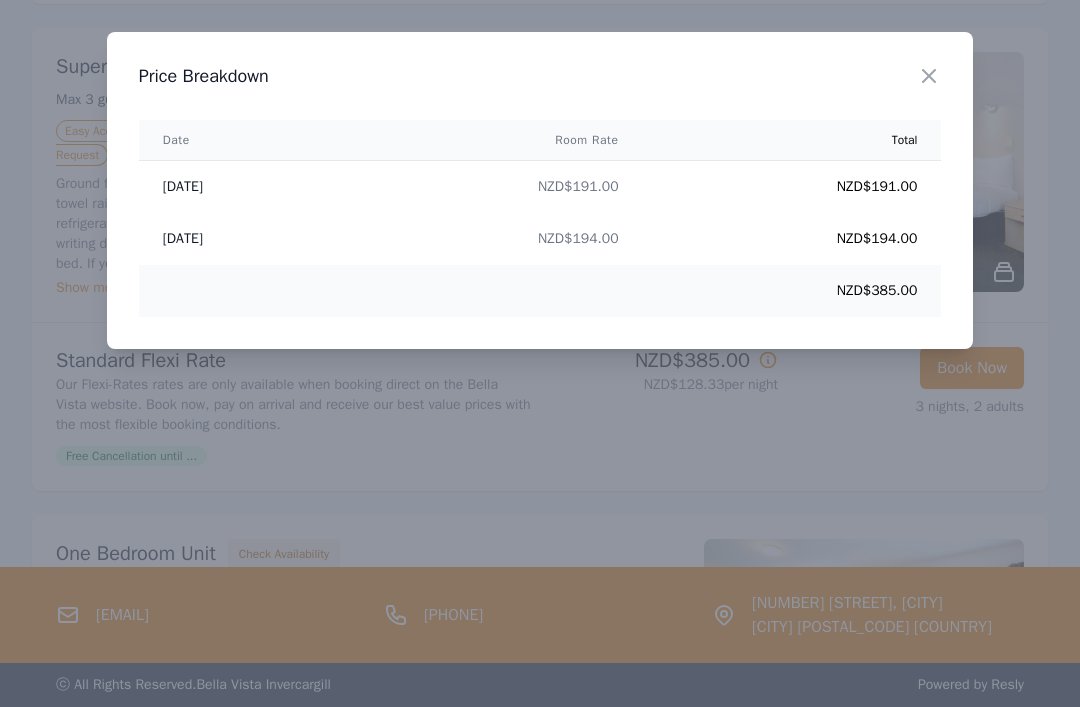 click on "Close" at bounding box center [945, 63] 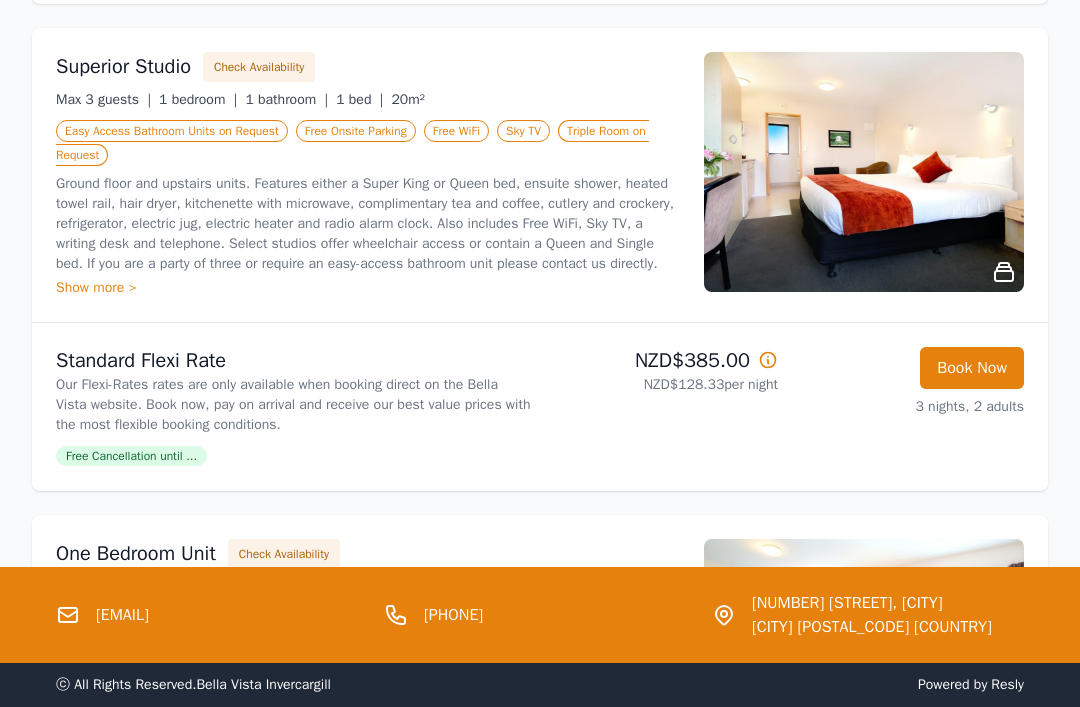 click at bounding box center [864, 172] 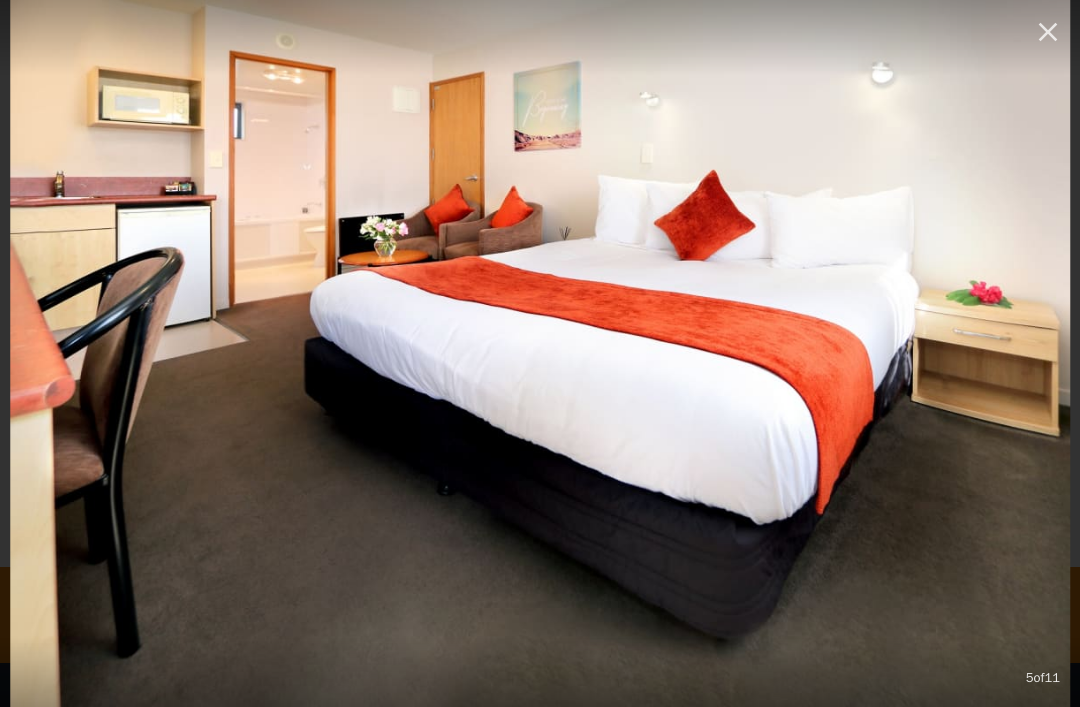 scroll, scrollTop: 792, scrollLeft: 0, axis: vertical 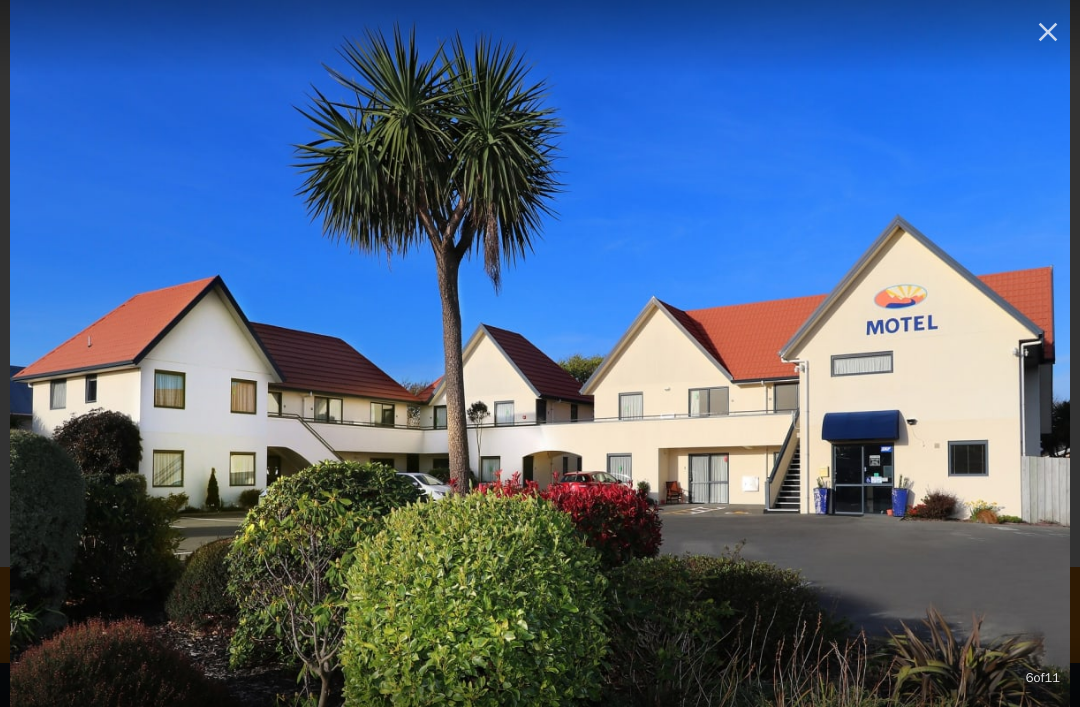 click 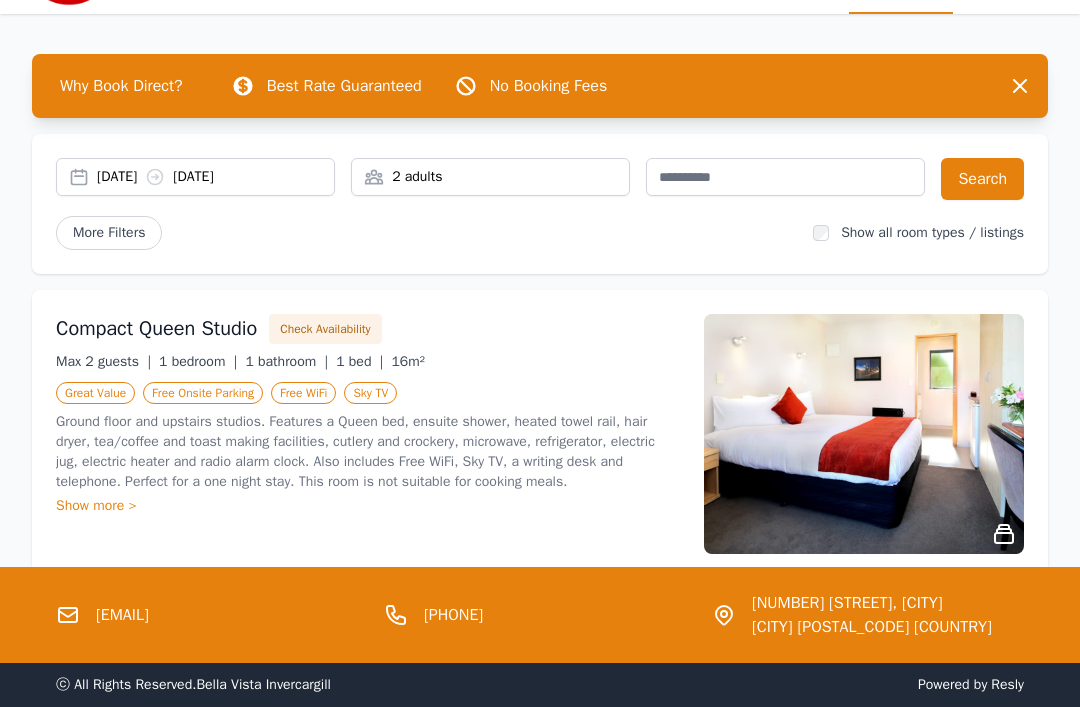 scroll, scrollTop: 0, scrollLeft: 0, axis: both 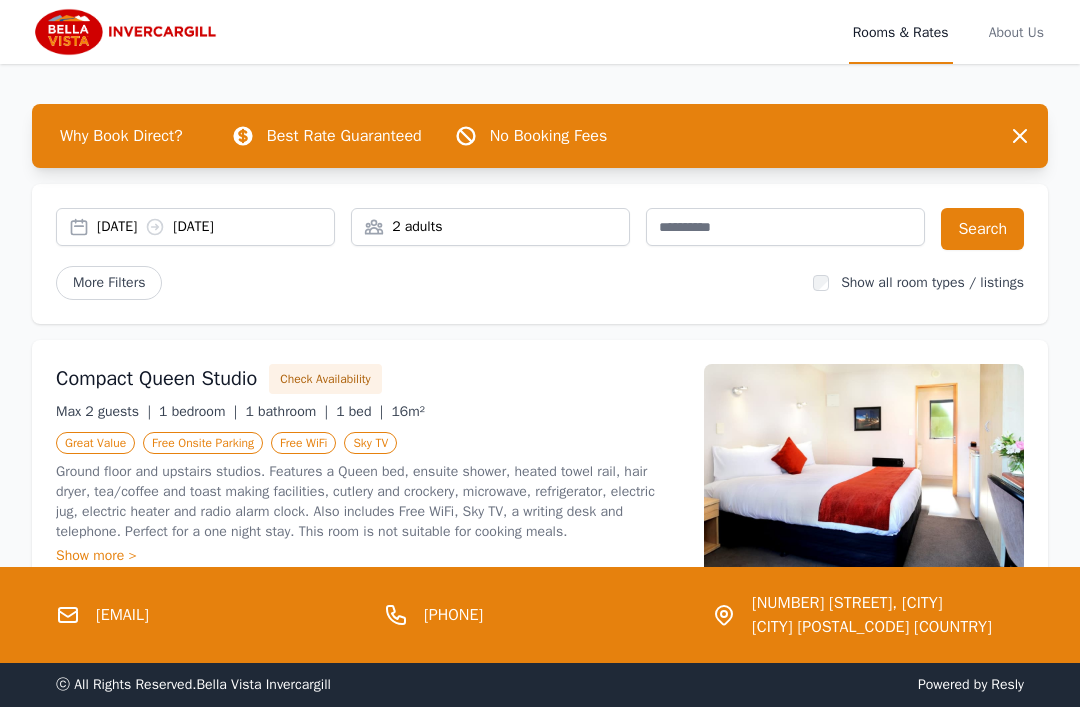 select on "**" 